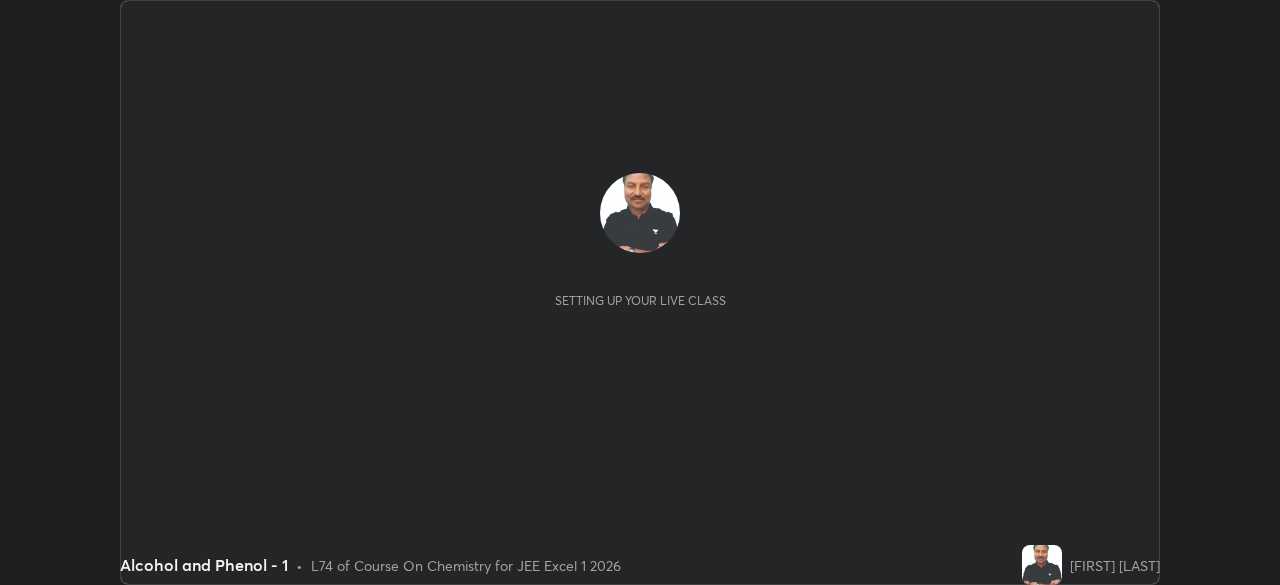 scroll, scrollTop: 0, scrollLeft: 0, axis: both 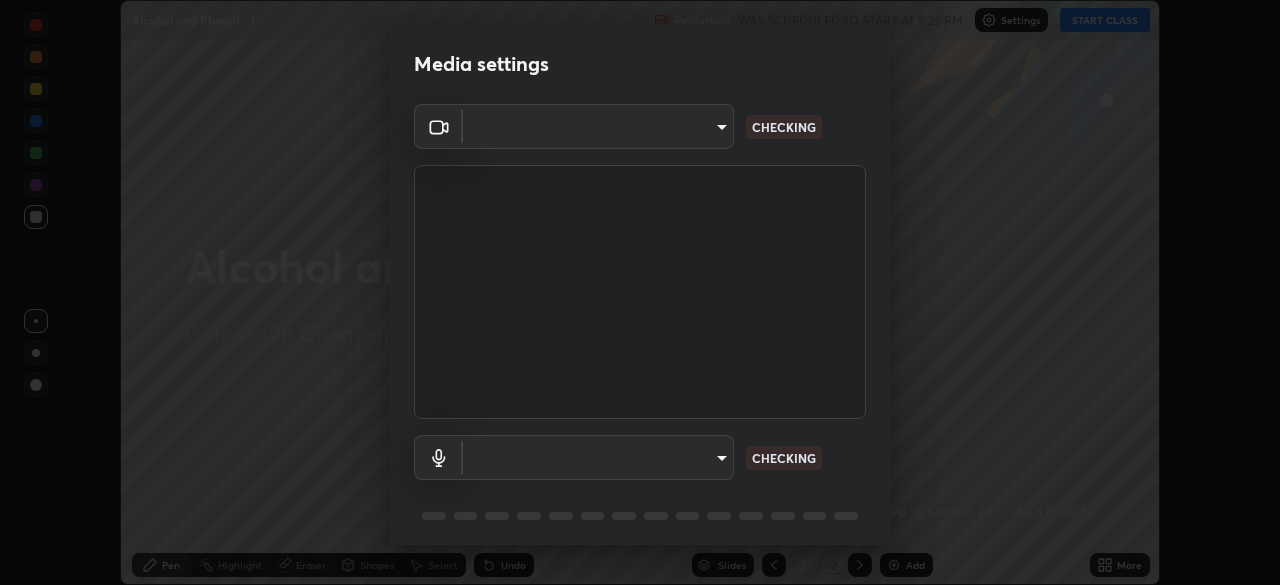 type on "5b0ce39d11be3a435715daab6ad7fa25508616855f5d18a60cdf0faa8df0ce2b" 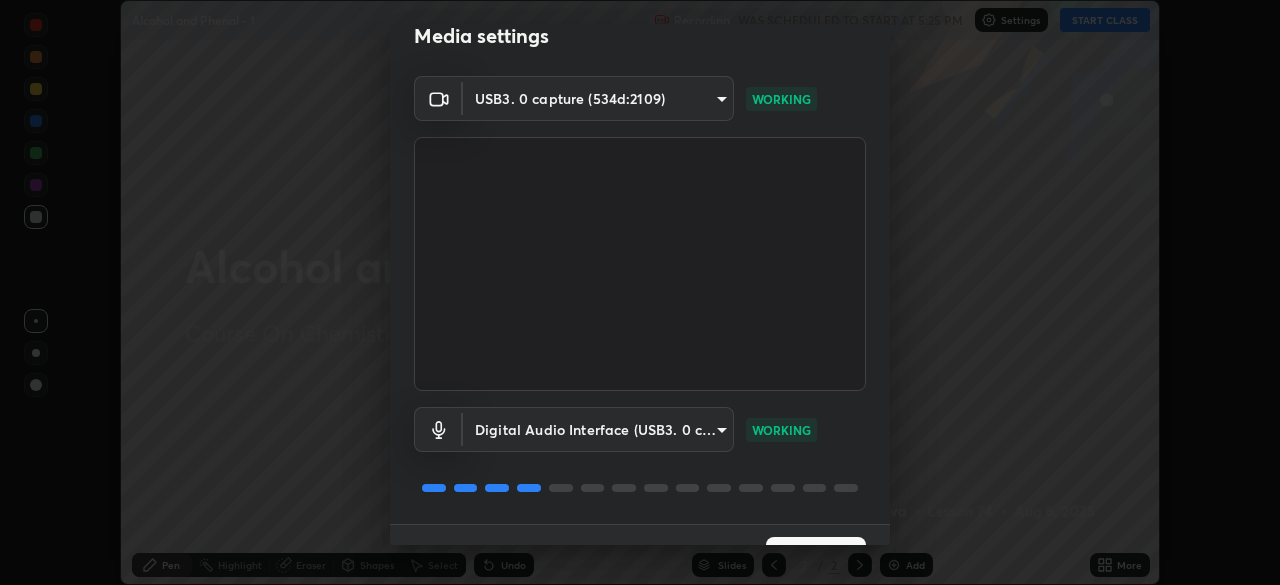 scroll, scrollTop: 71, scrollLeft: 0, axis: vertical 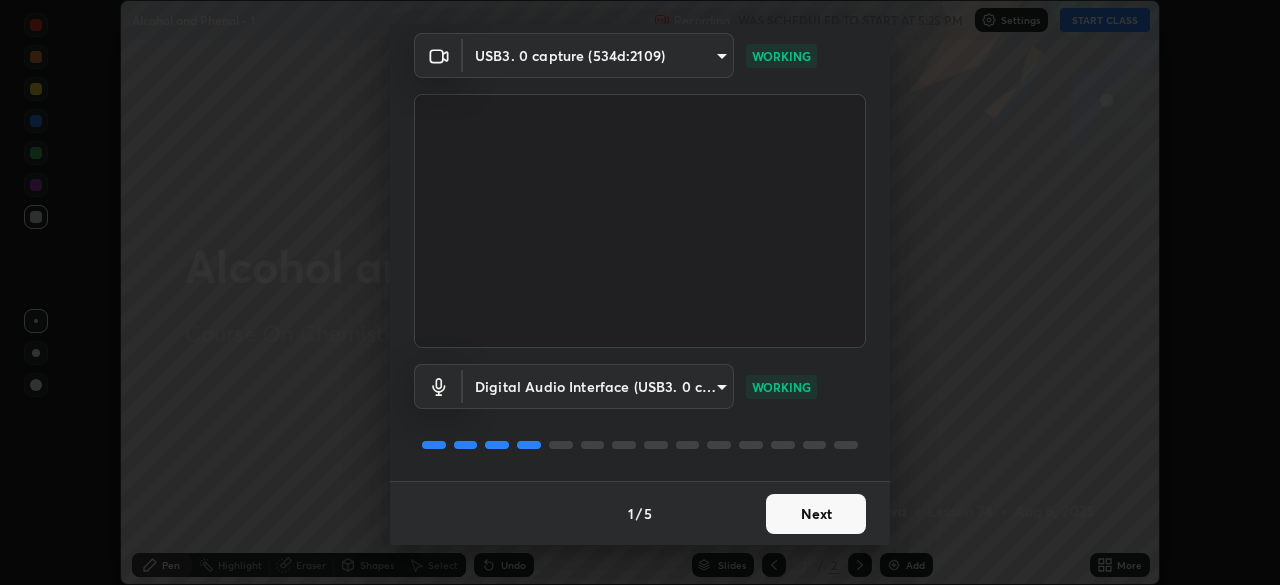click on "Next" at bounding box center [816, 514] 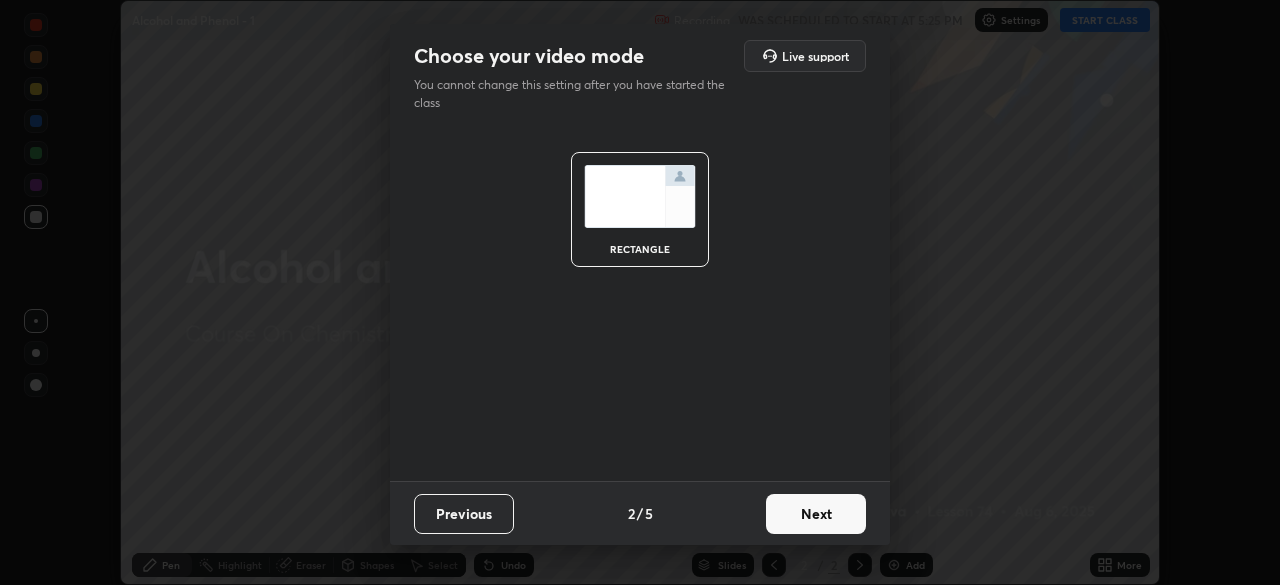 scroll, scrollTop: 0, scrollLeft: 0, axis: both 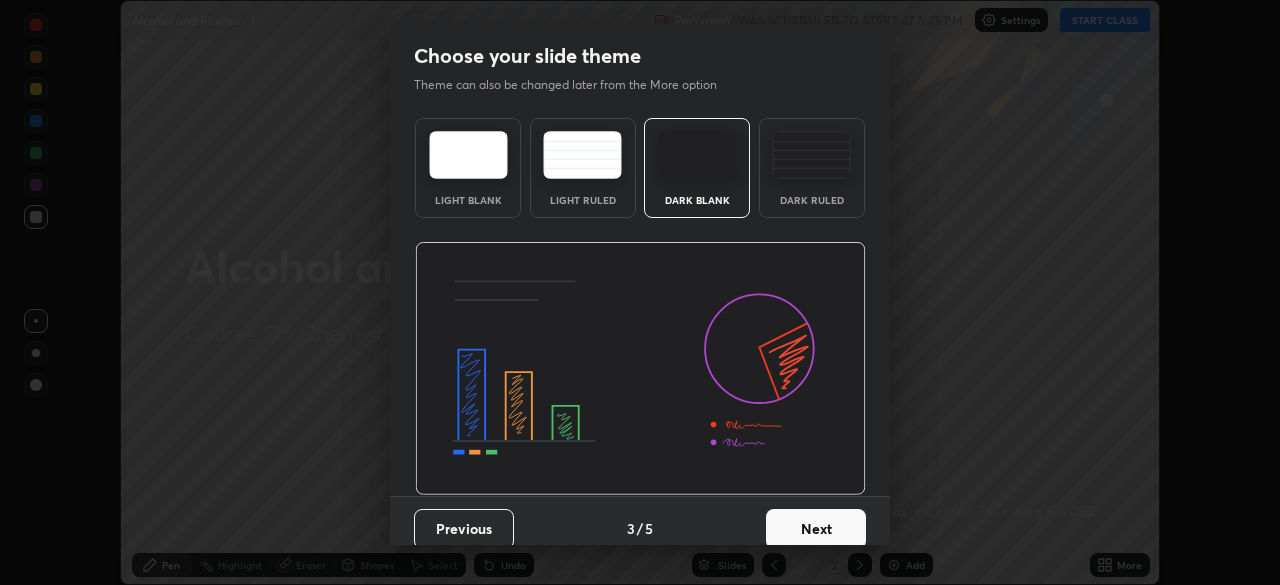 click on "Next" at bounding box center (816, 529) 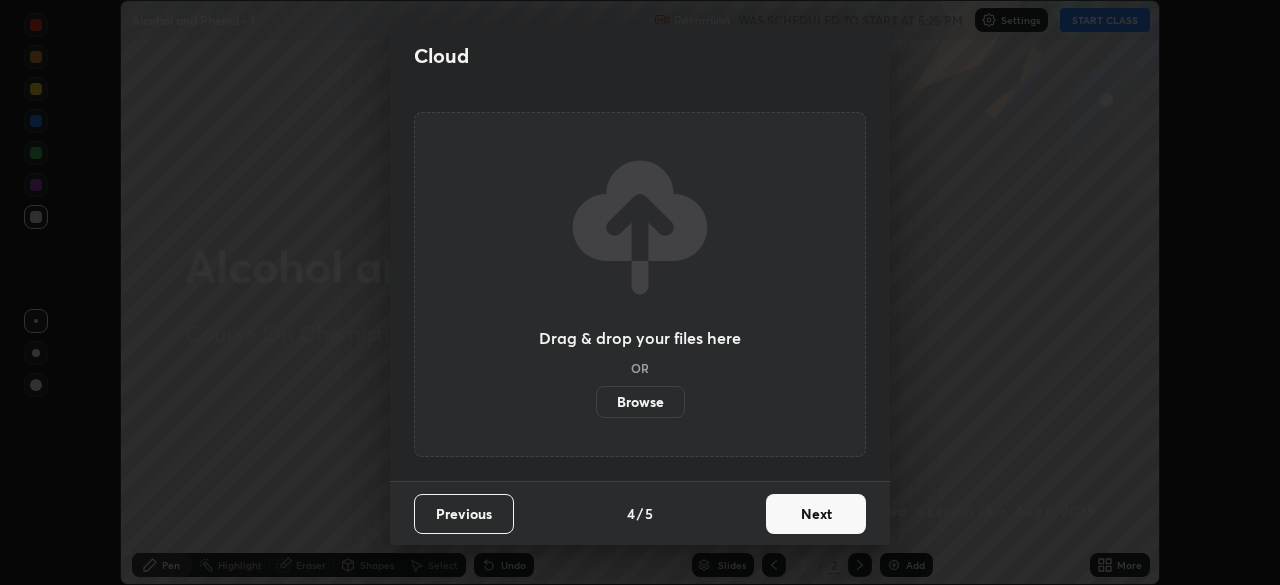 click on "Next" at bounding box center (816, 514) 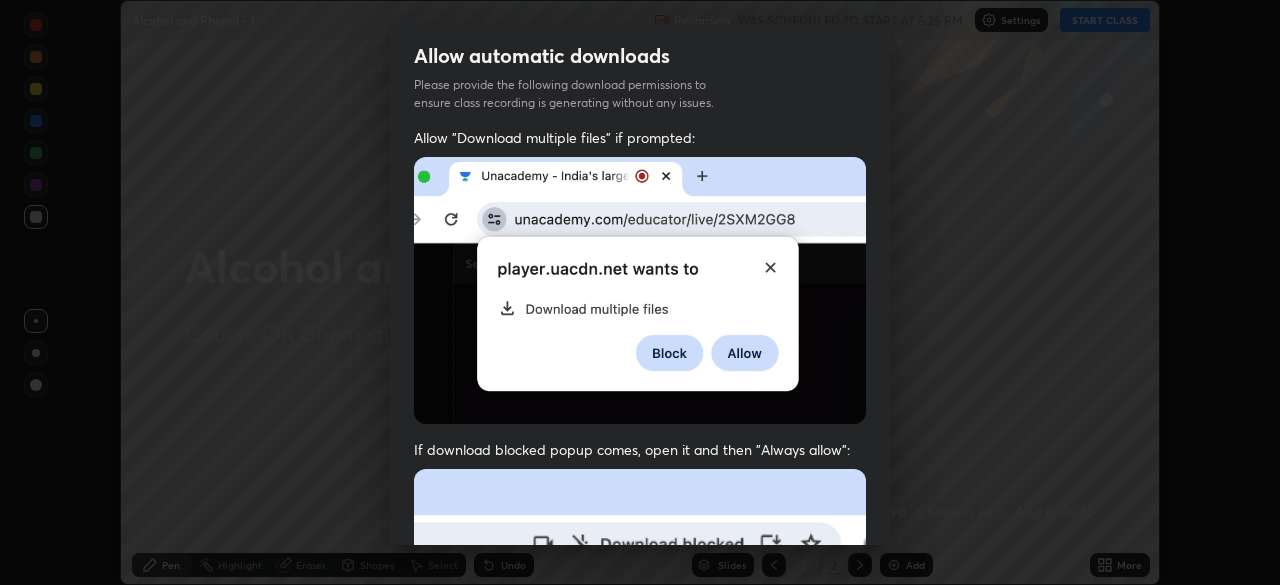 click at bounding box center [640, 687] 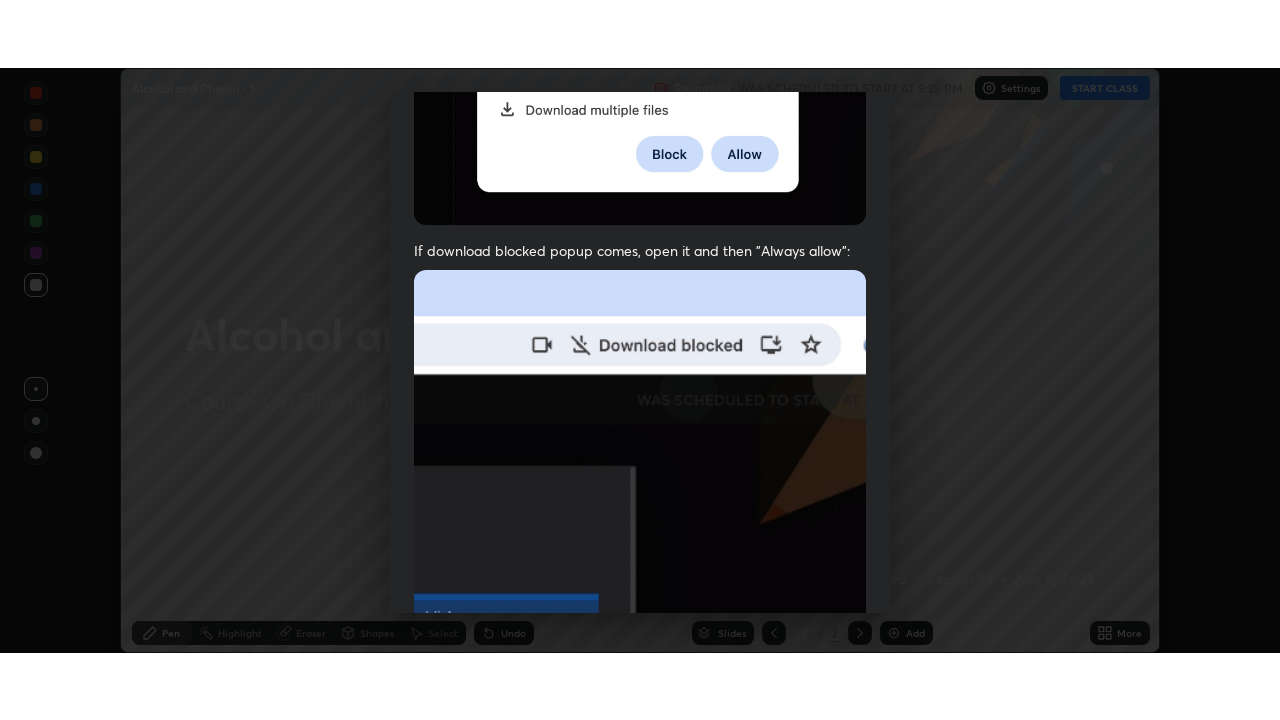 scroll, scrollTop: 479, scrollLeft: 0, axis: vertical 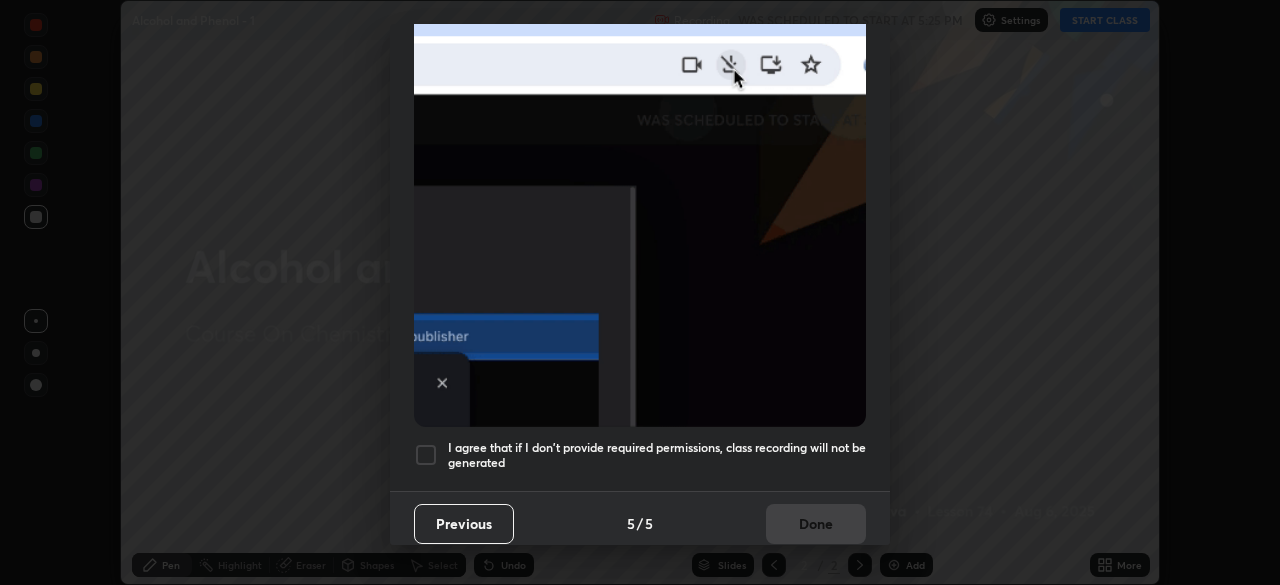 click at bounding box center (426, 455) 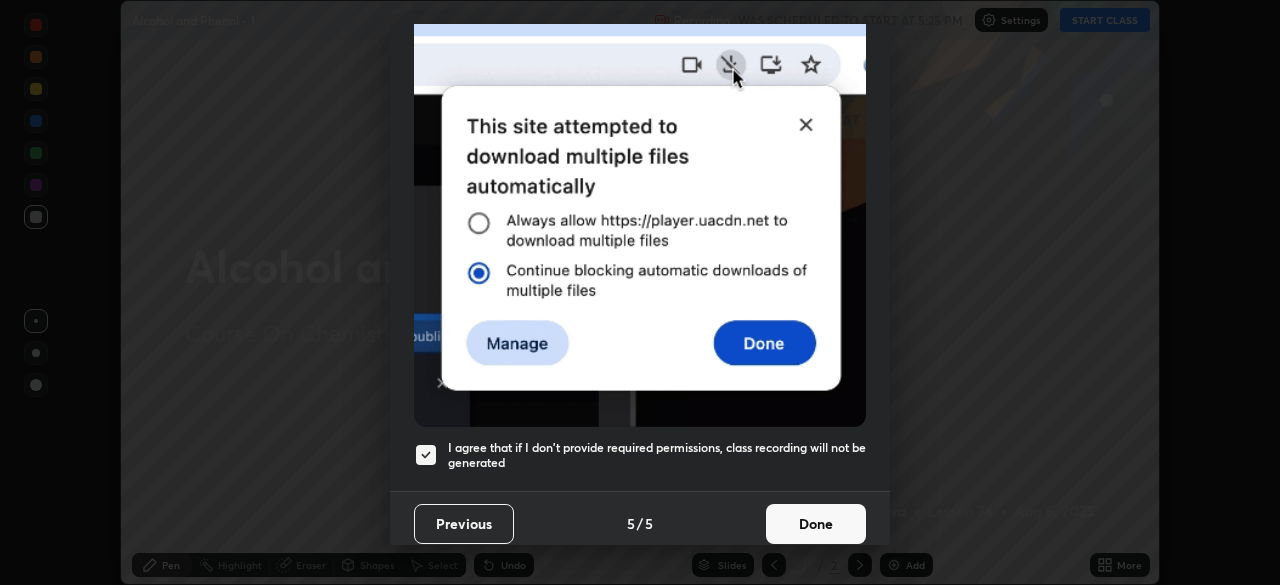 click on "Done" at bounding box center (816, 524) 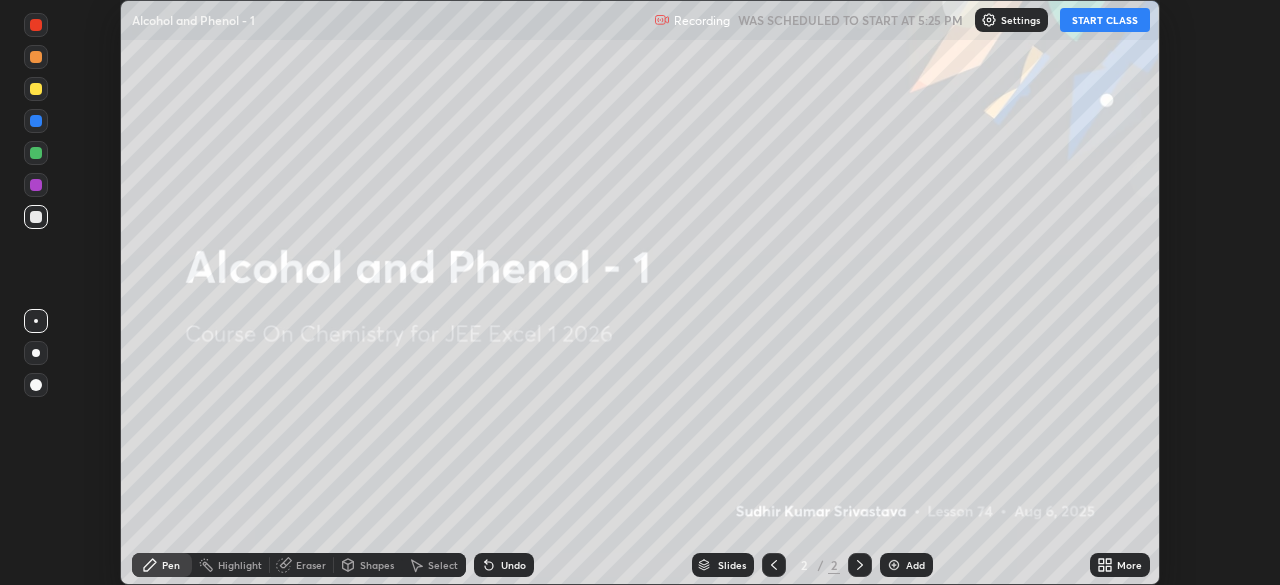 click on "START CLASS" at bounding box center [1105, 20] 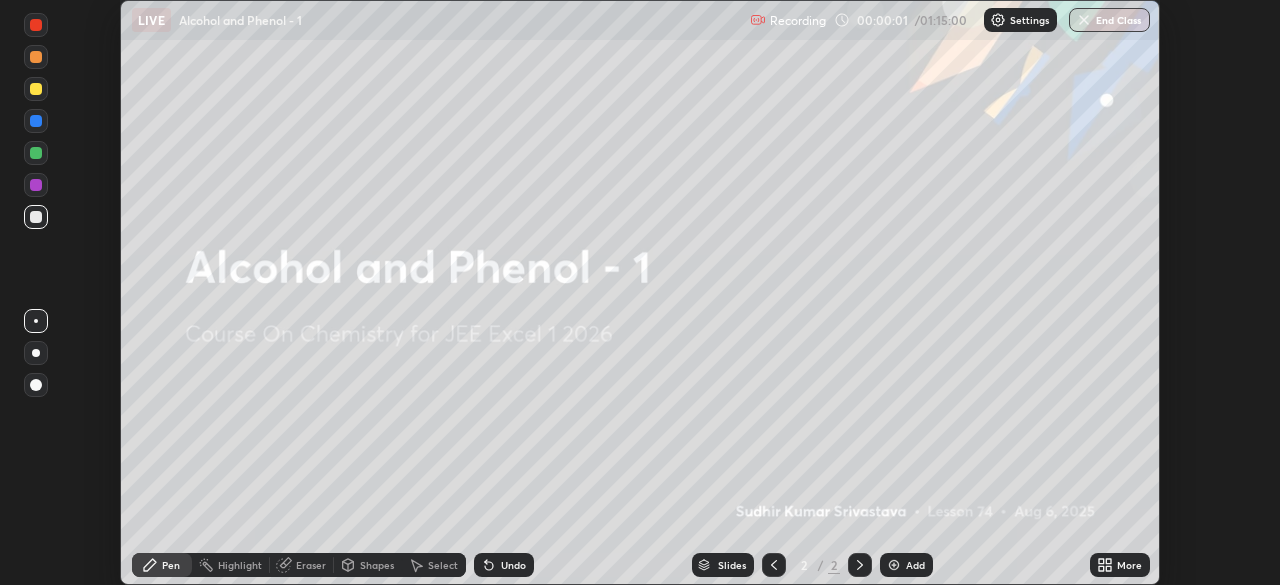 click 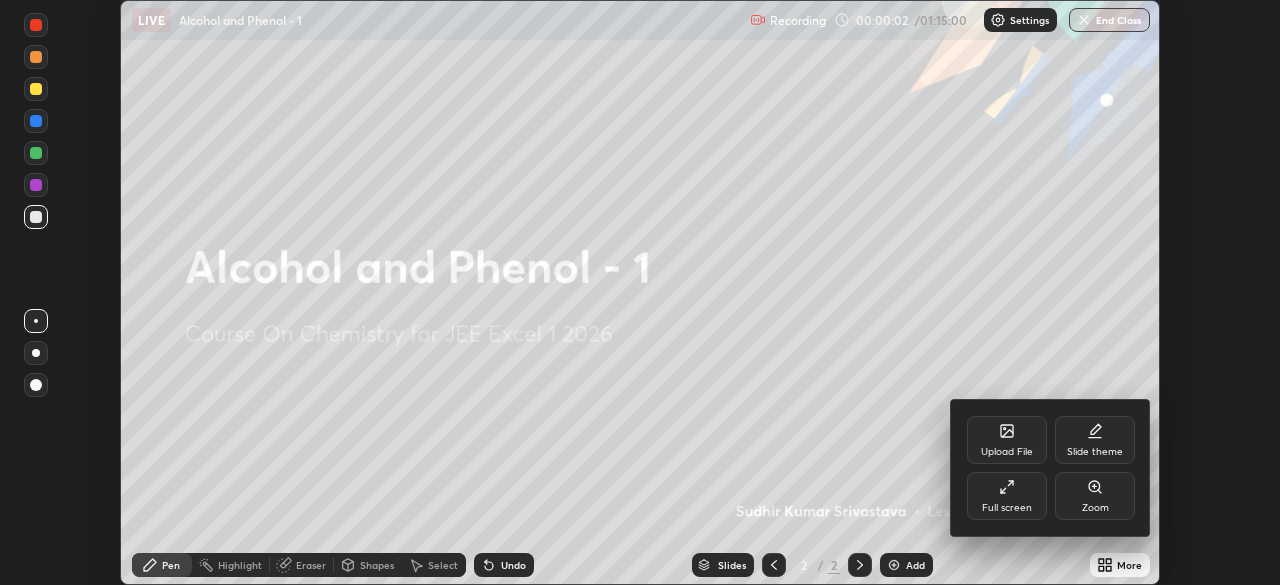 click on "Full screen" at bounding box center (1007, 496) 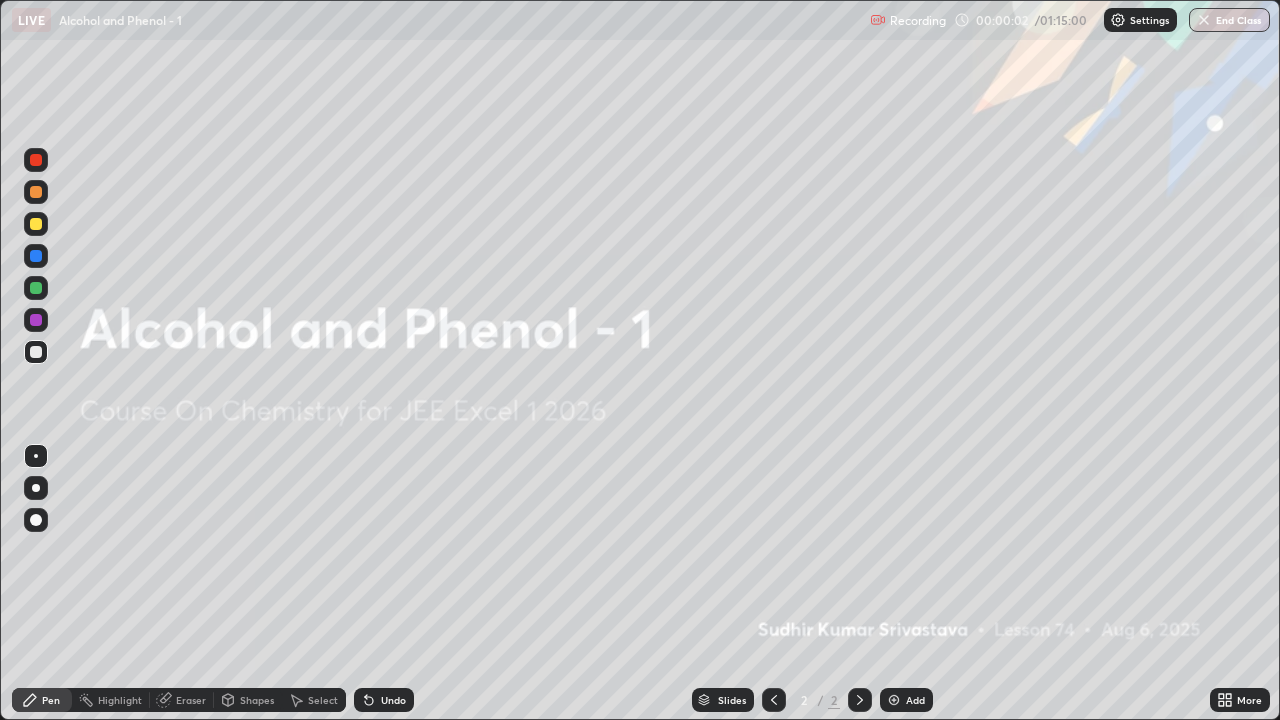 scroll, scrollTop: 99280, scrollLeft: 98720, axis: both 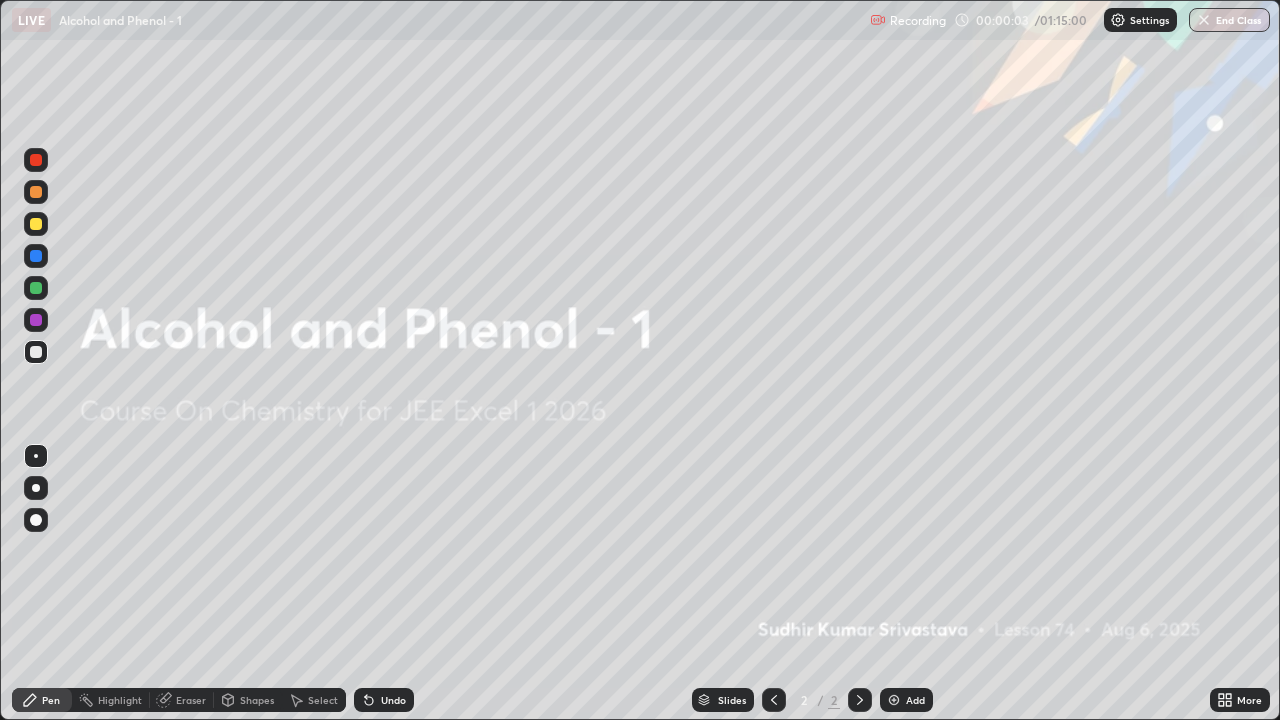 click on "Add" at bounding box center (906, 700) 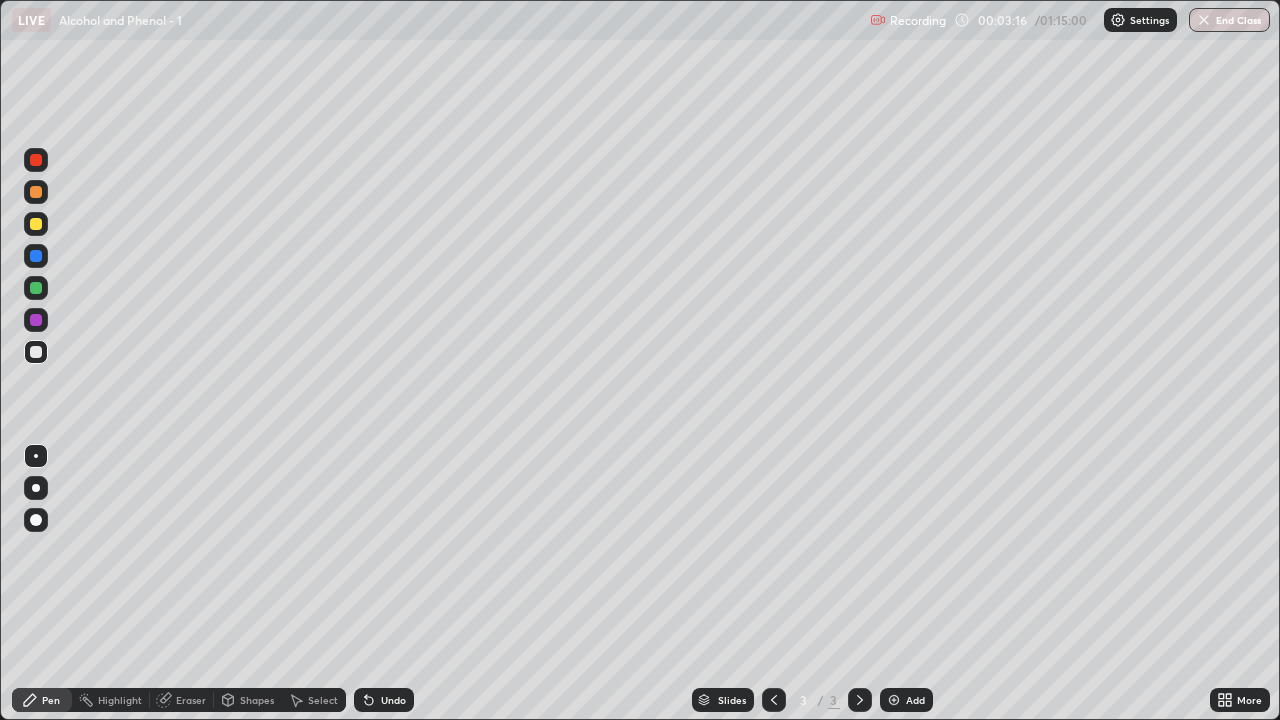 click on "Add" at bounding box center (915, 700) 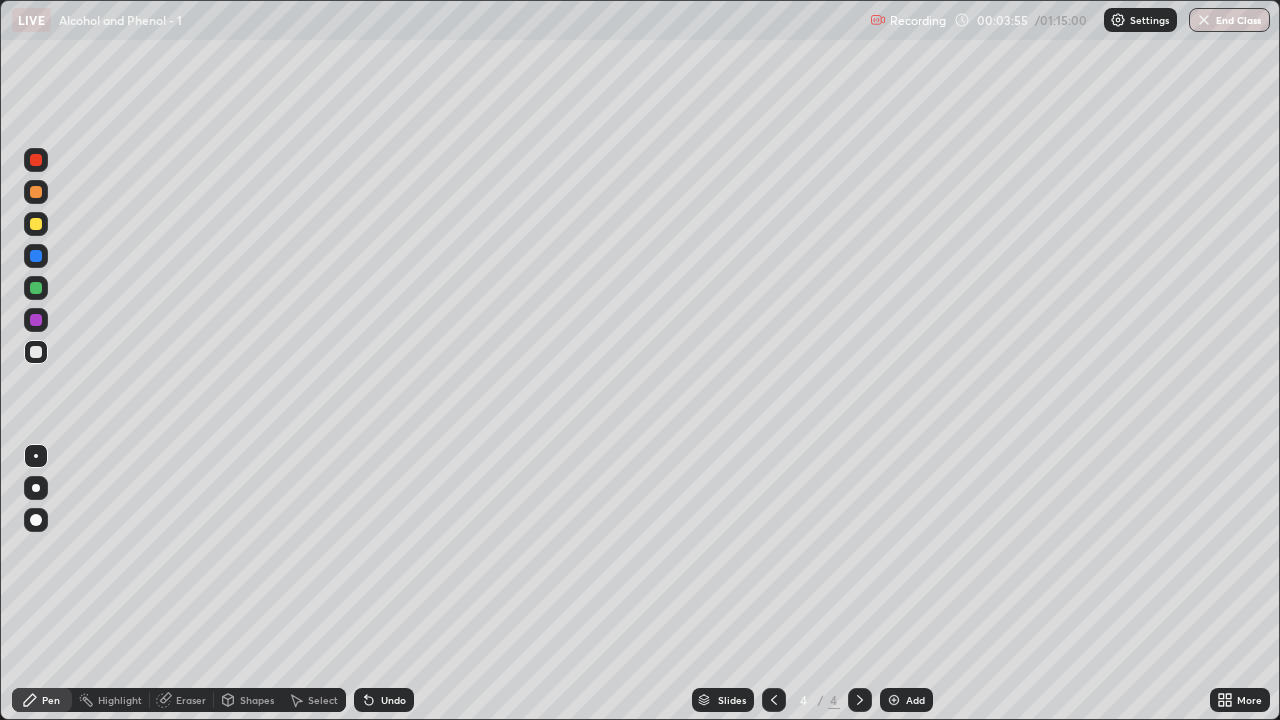 click on "Add" at bounding box center (906, 700) 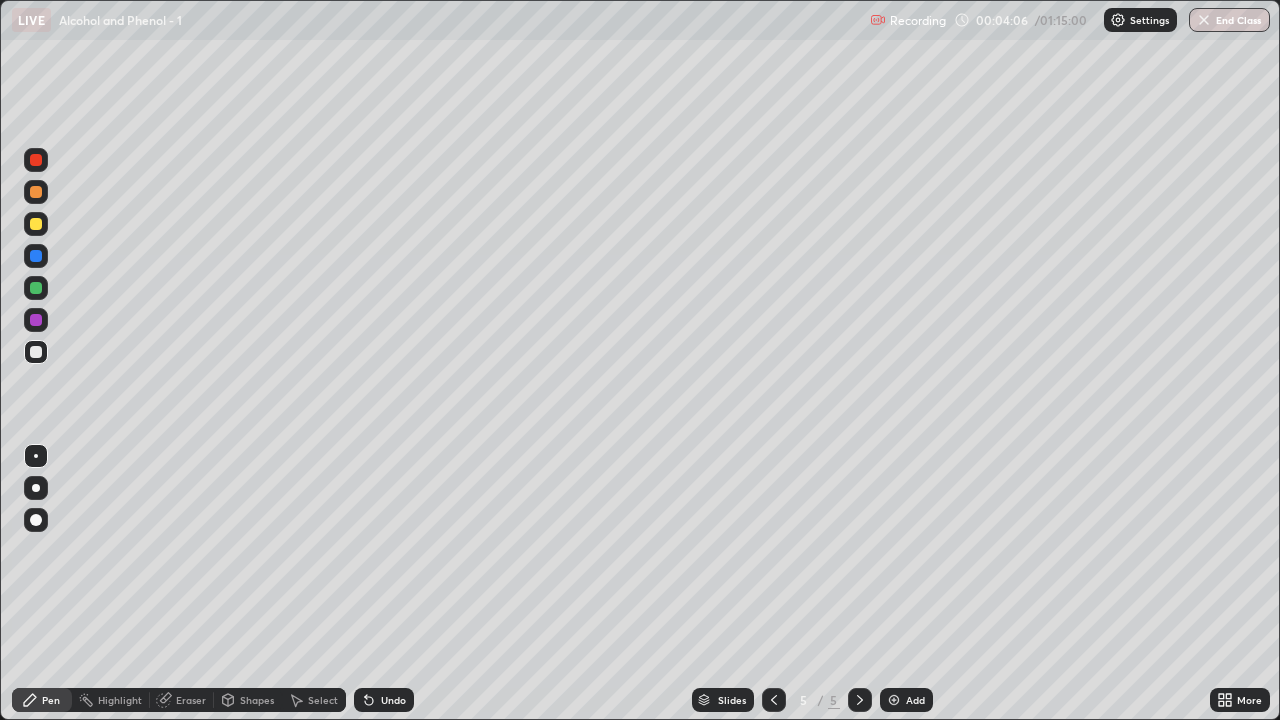 click on "Eraser" at bounding box center [182, 700] 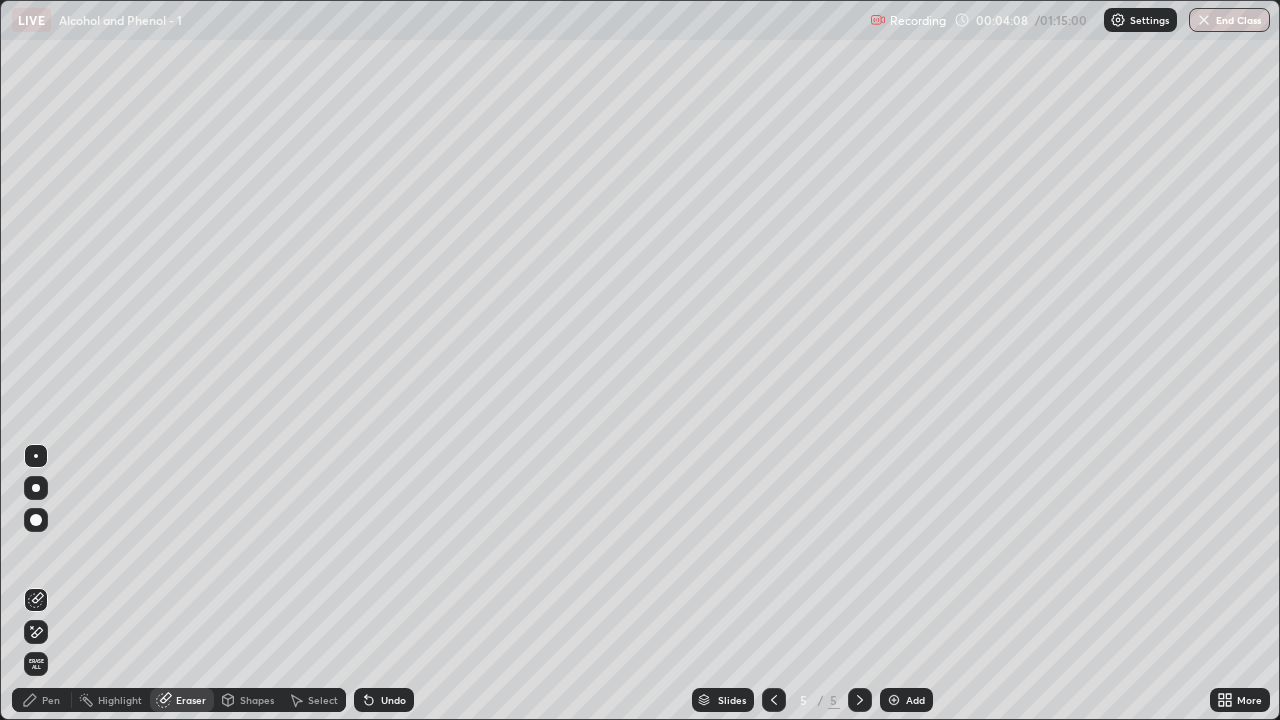 click on "Pen" at bounding box center [51, 700] 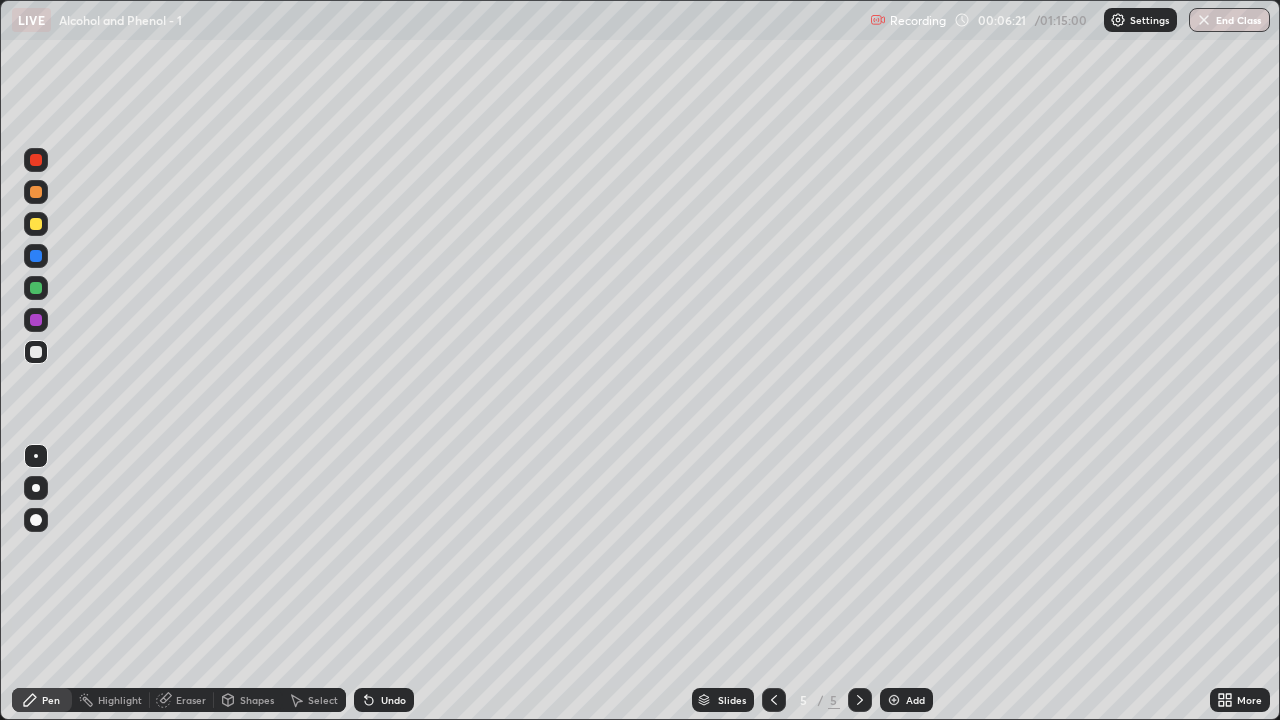 click on "Add" at bounding box center [915, 700] 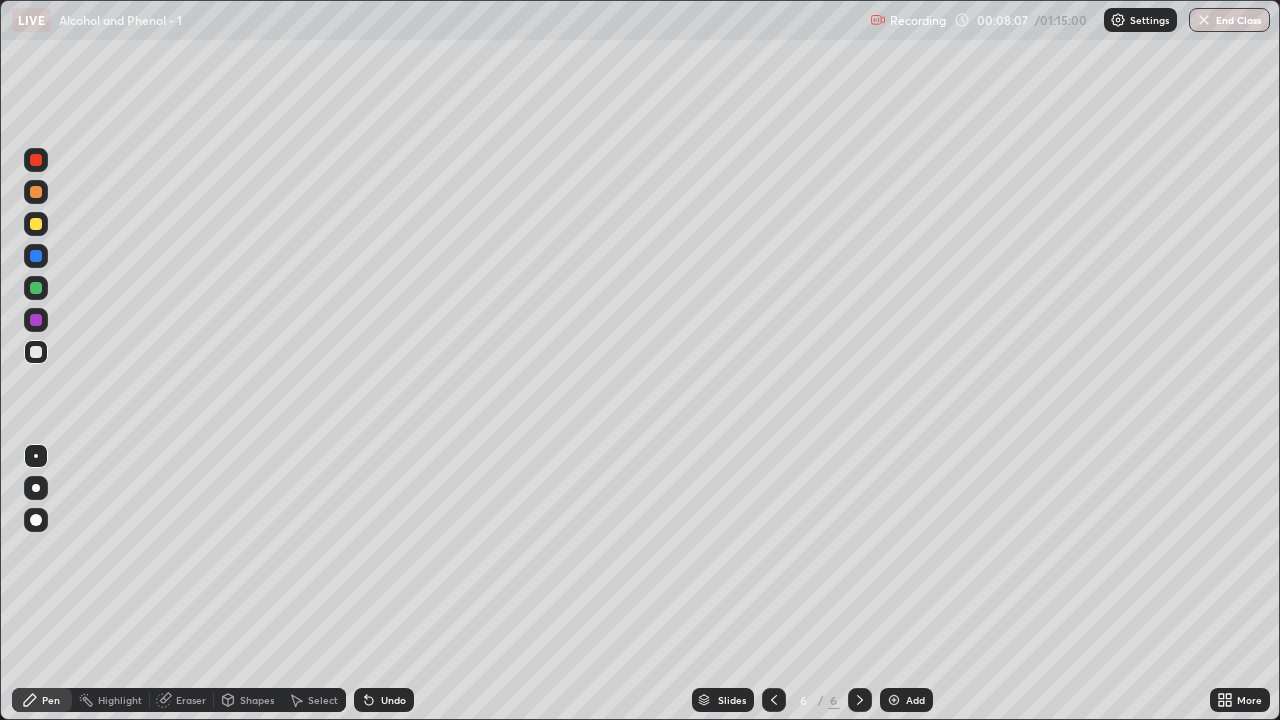 click on "Eraser" at bounding box center (191, 700) 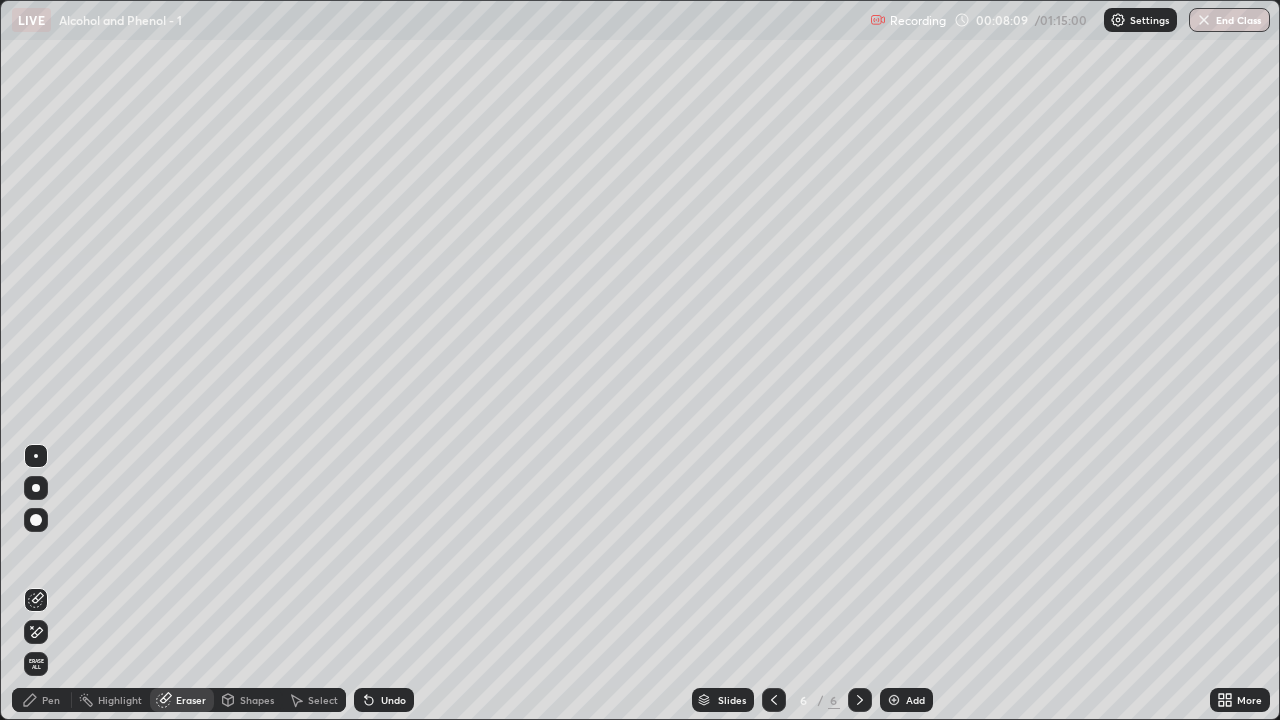 click on "Pen" at bounding box center [51, 700] 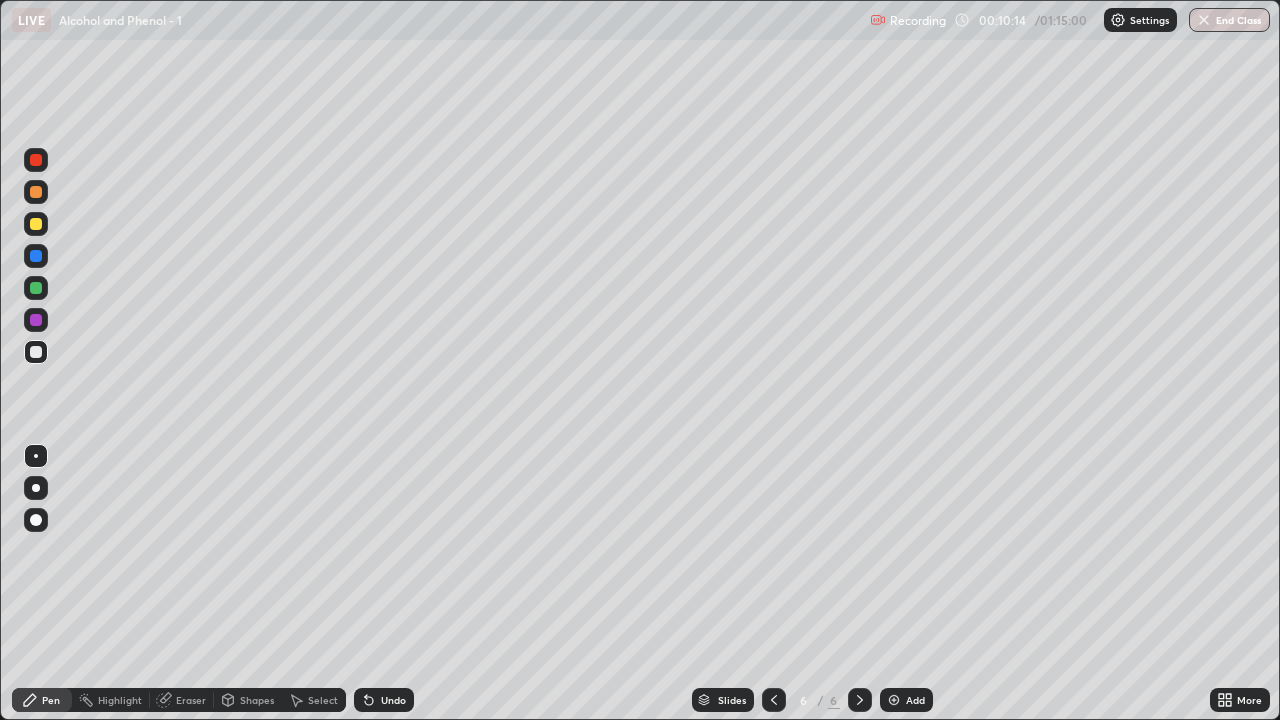 click on "Slides 6 / 6 Add" at bounding box center [812, 700] 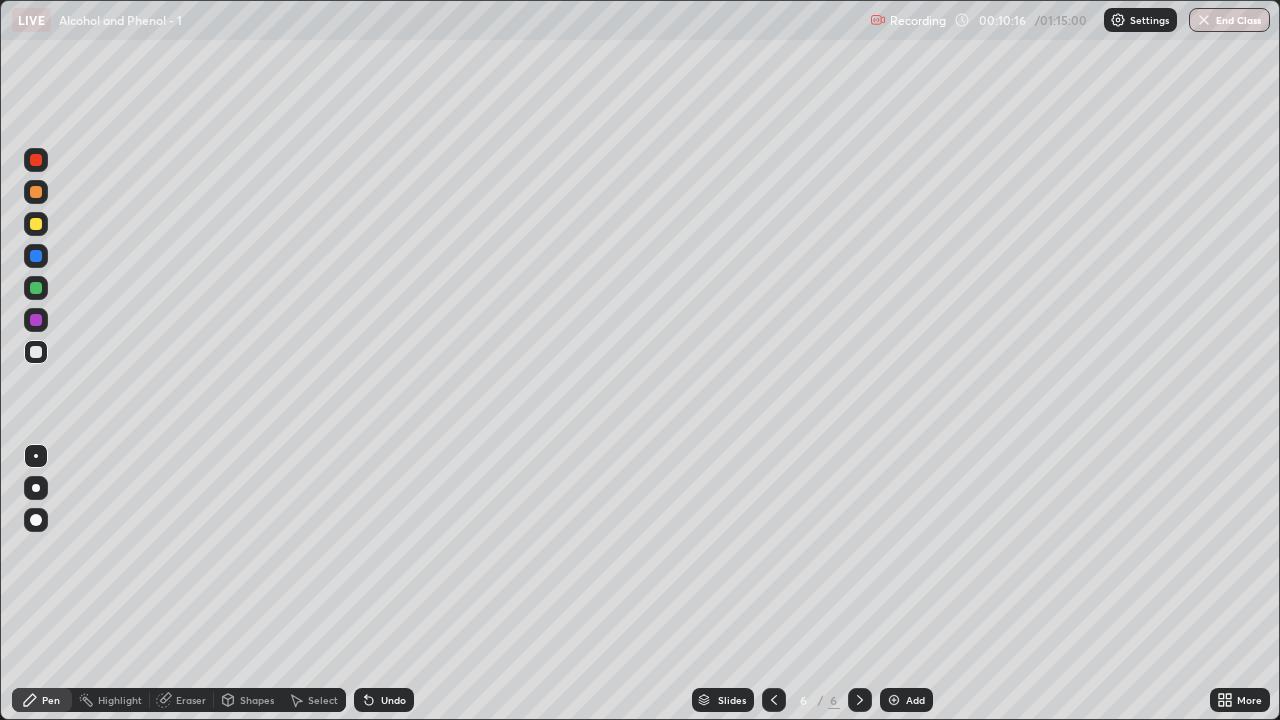 click on "Add" at bounding box center (915, 700) 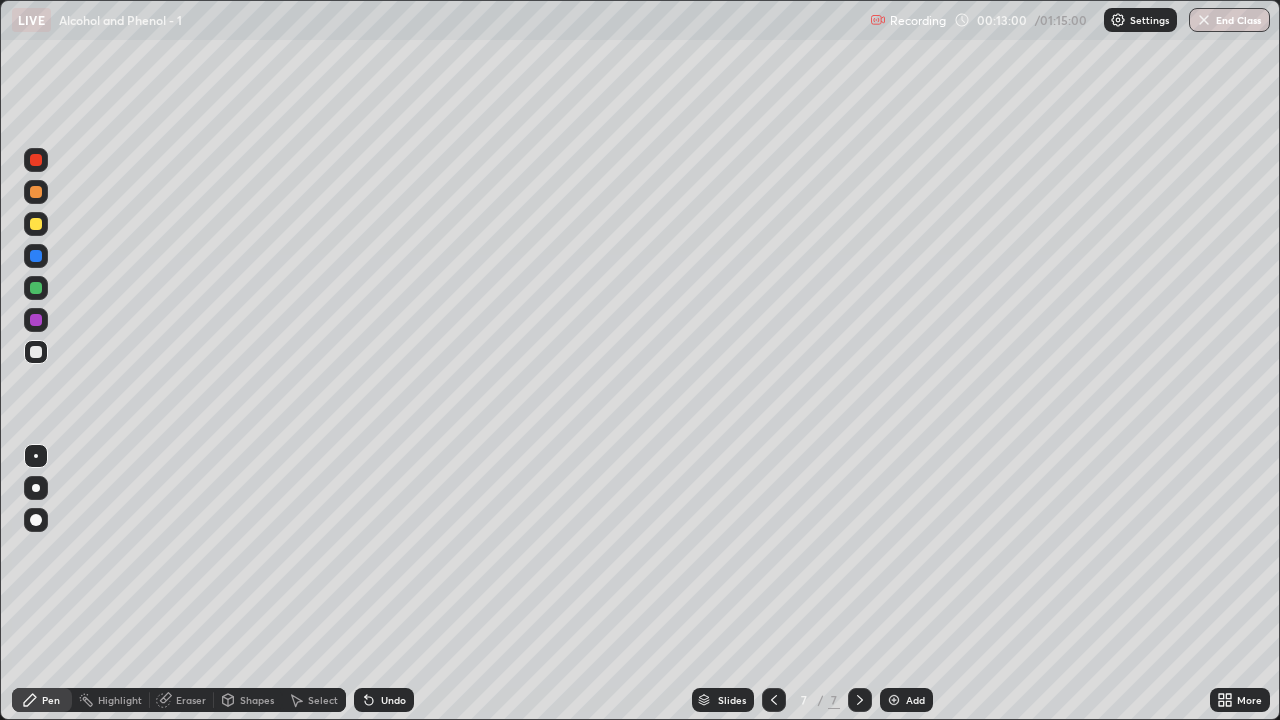 click on "Eraser" at bounding box center [191, 700] 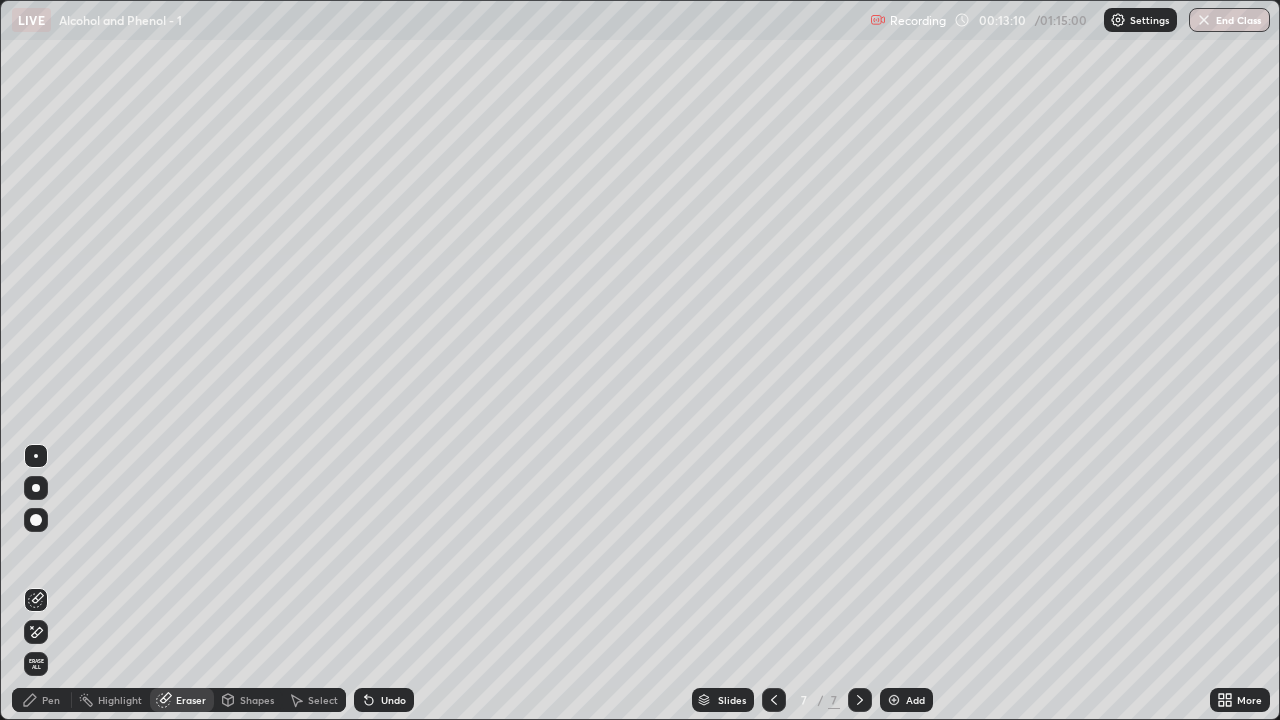 click on "Pen" at bounding box center (42, 700) 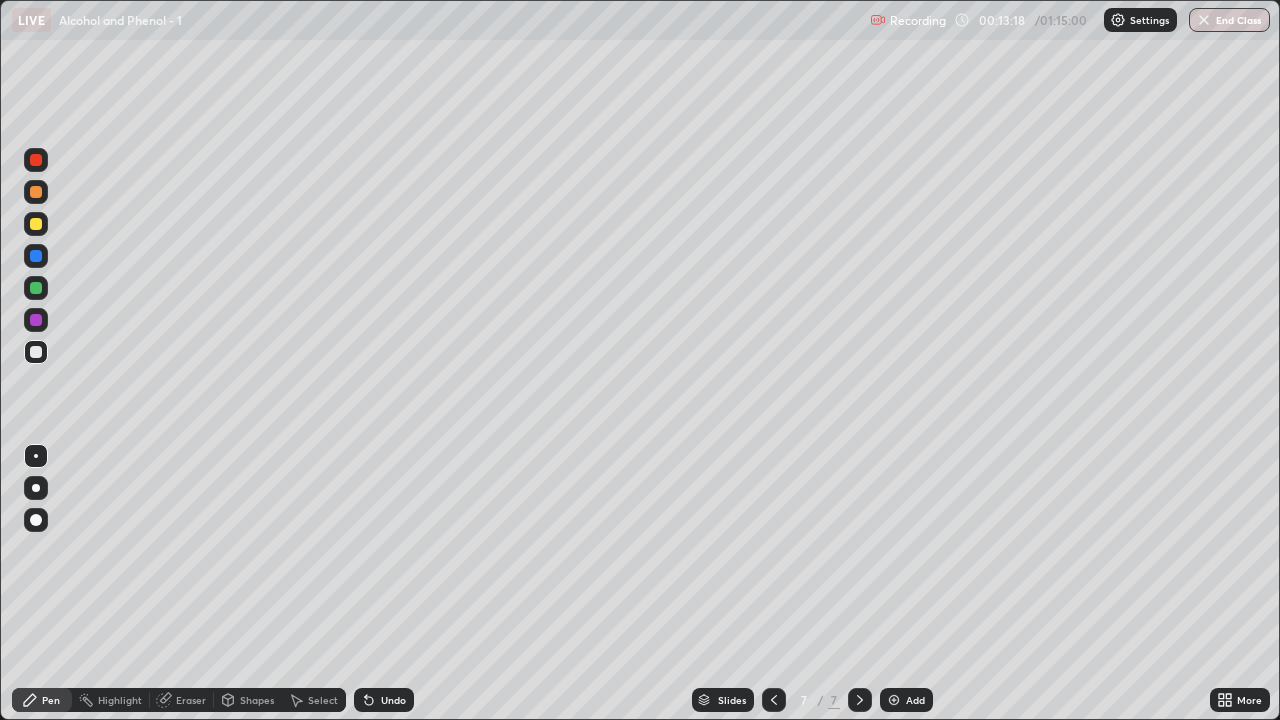 click on "Eraser" at bounding box center [191, 700] 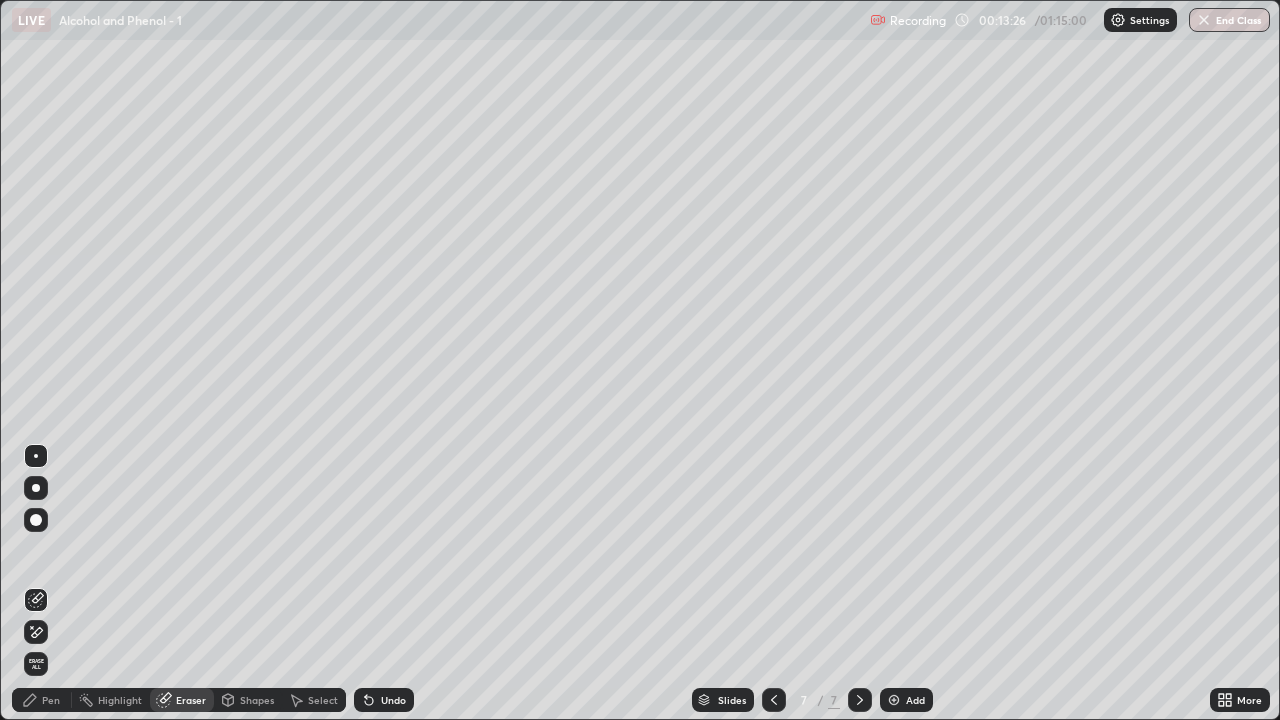 click on "Pen" at bounding box center [51, 700] 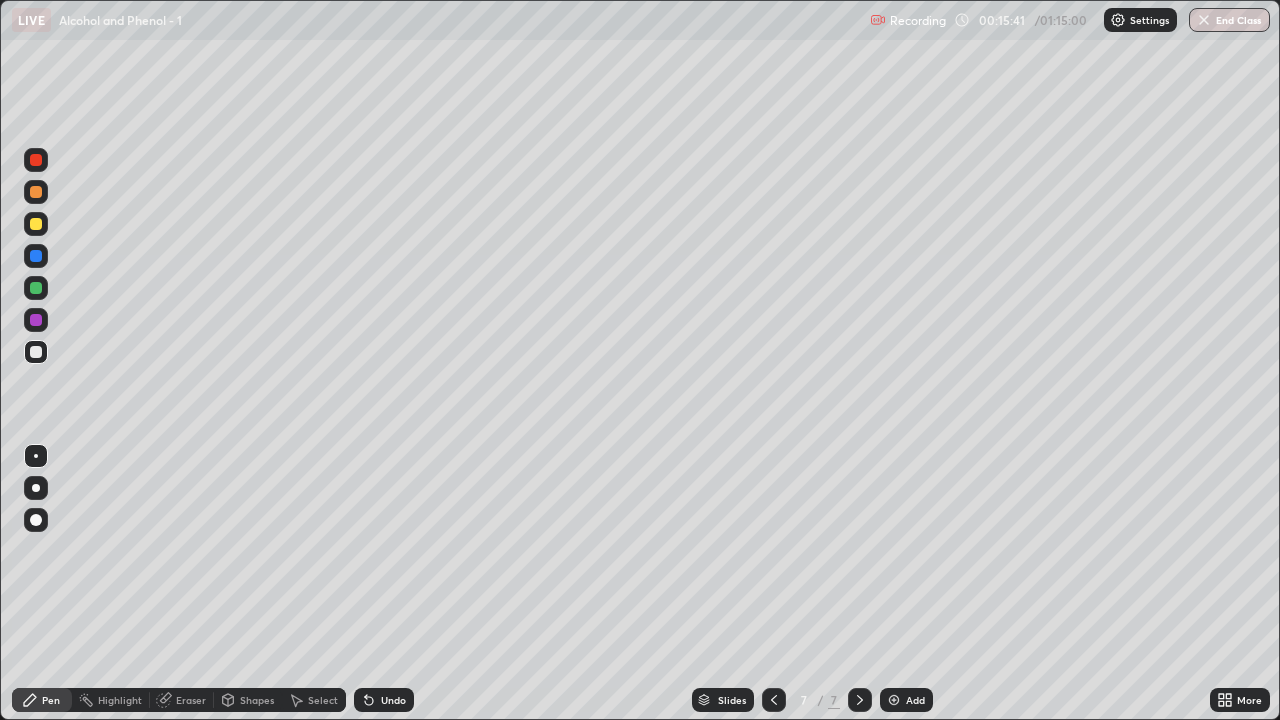 click on "Add" at bounding box center (915, 700) 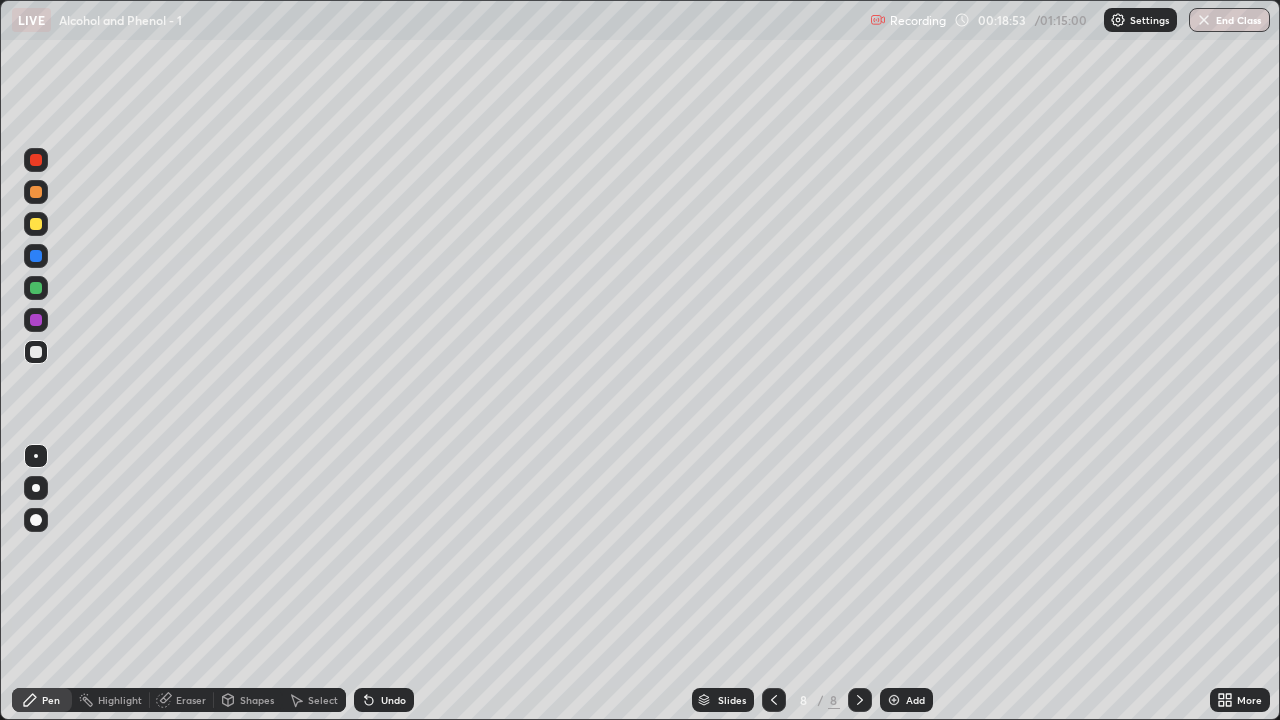 click on "Eraser" at bounding box center (191, 700) 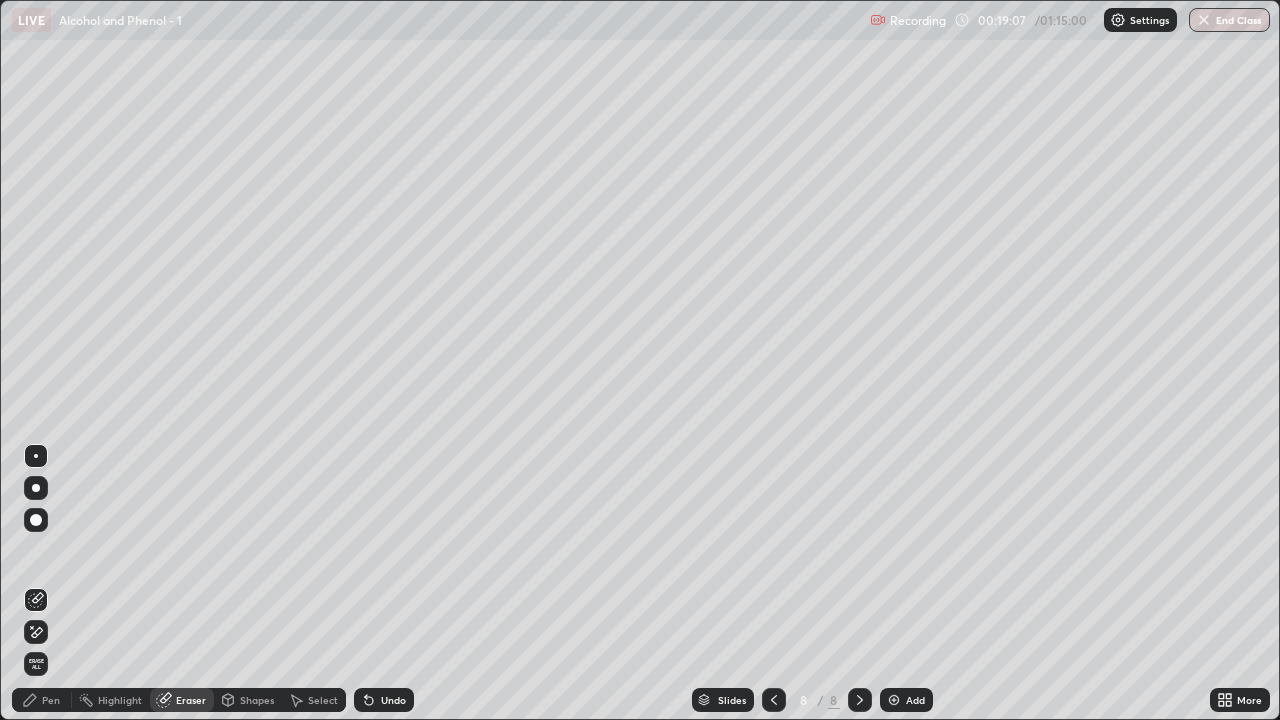 click on "Pen" at bounding box center [51, 700] 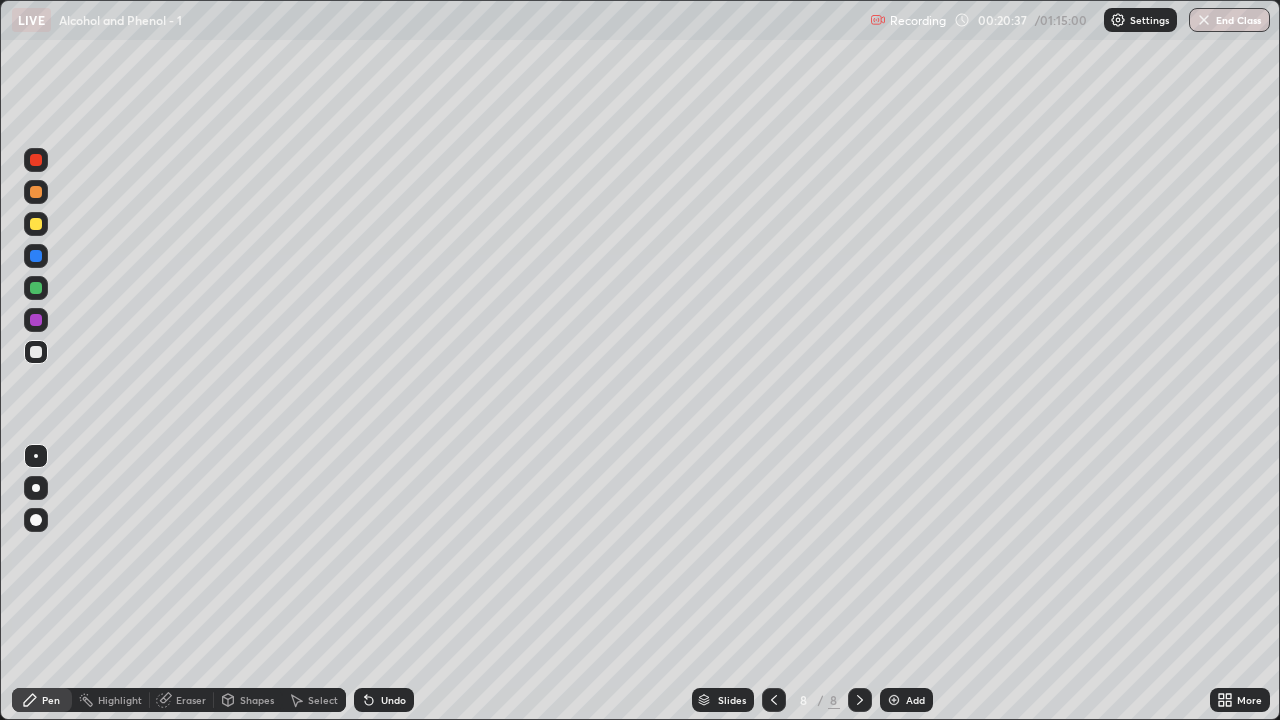 click on "Add" at bounding box center [906, 700] 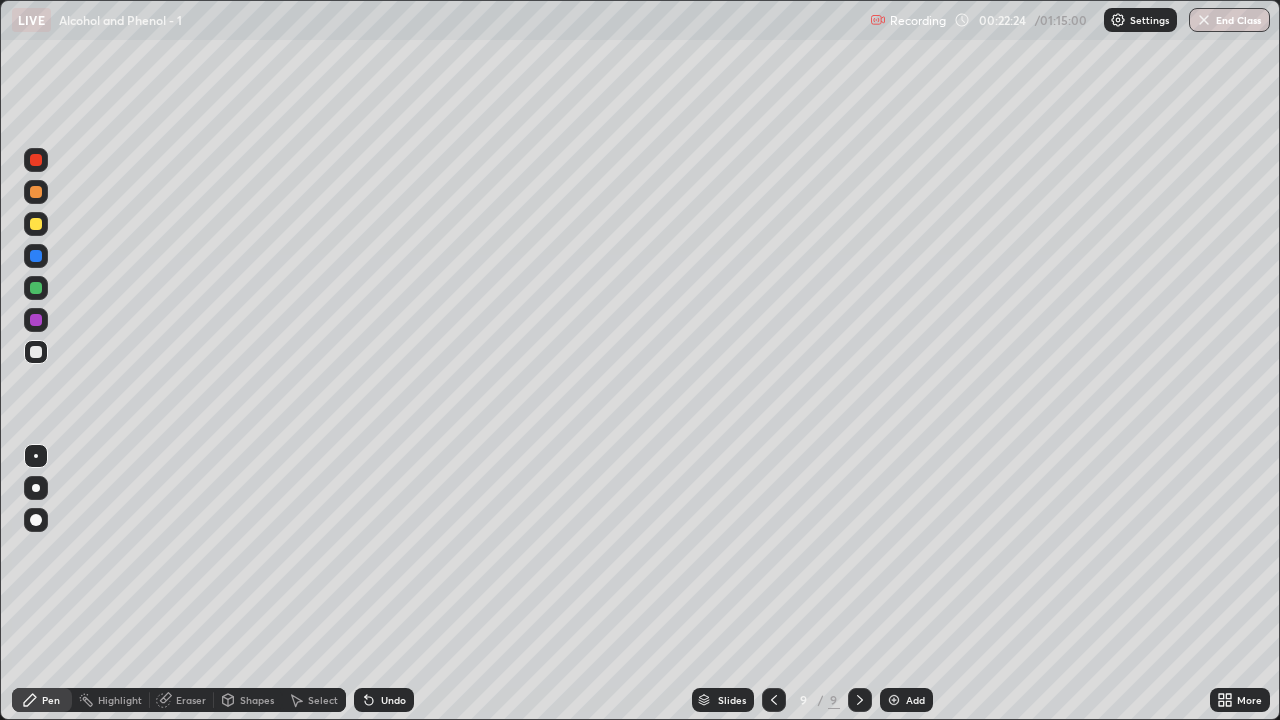 click on "Eraser" at bounding box center (191, 700) 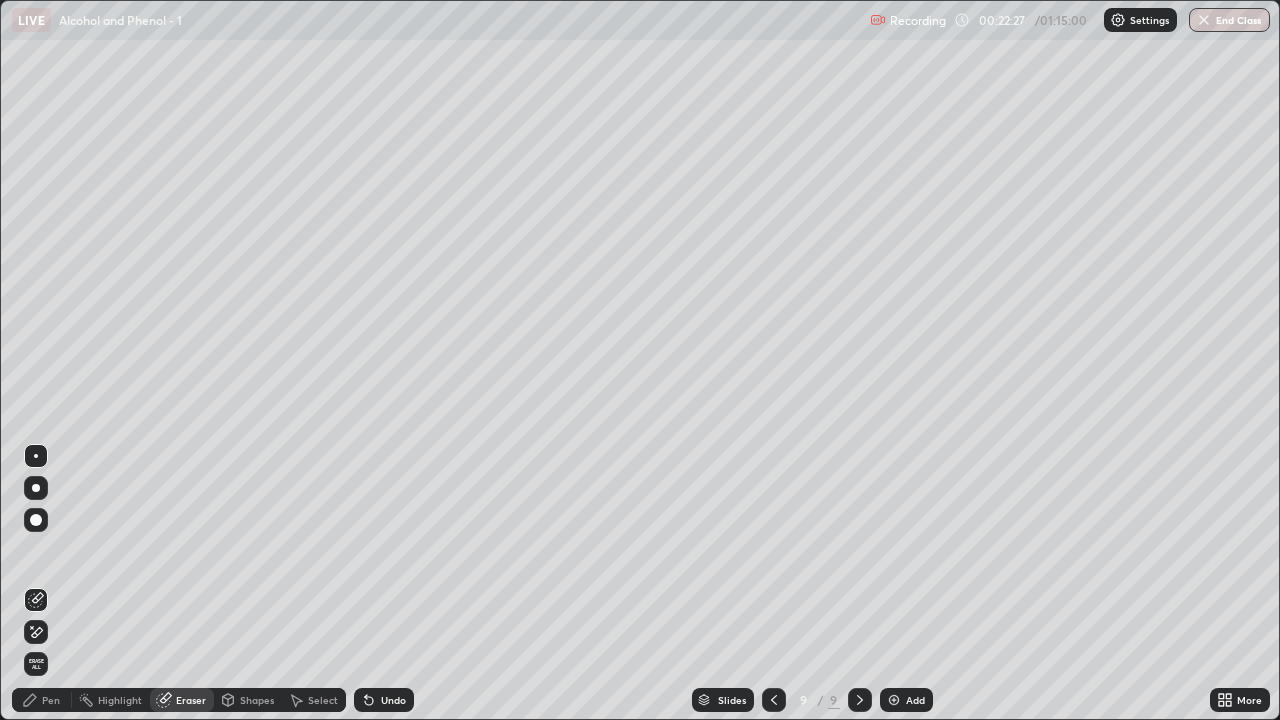 click on "Pen" at bounding box center [42, 700] 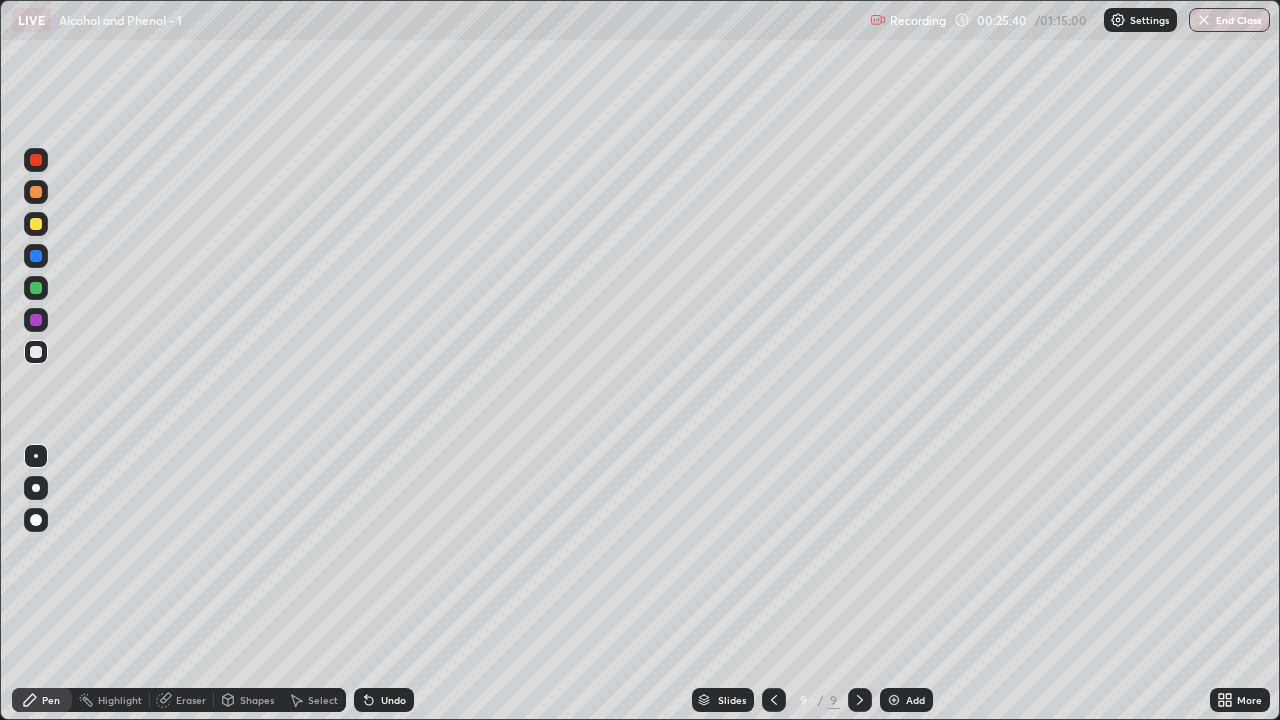 click on "Add" at bounding box center (915, 700) 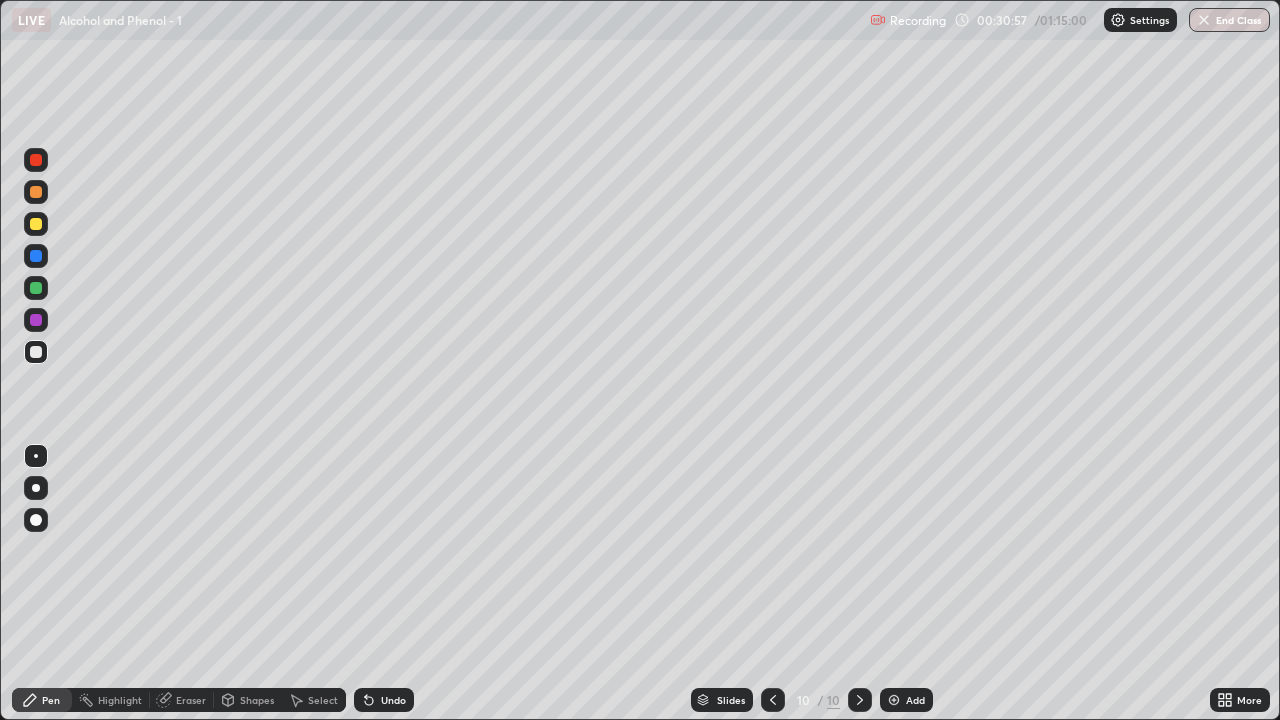 click on "Slides 10 / 10 Add" at bounding box center [812, 700] 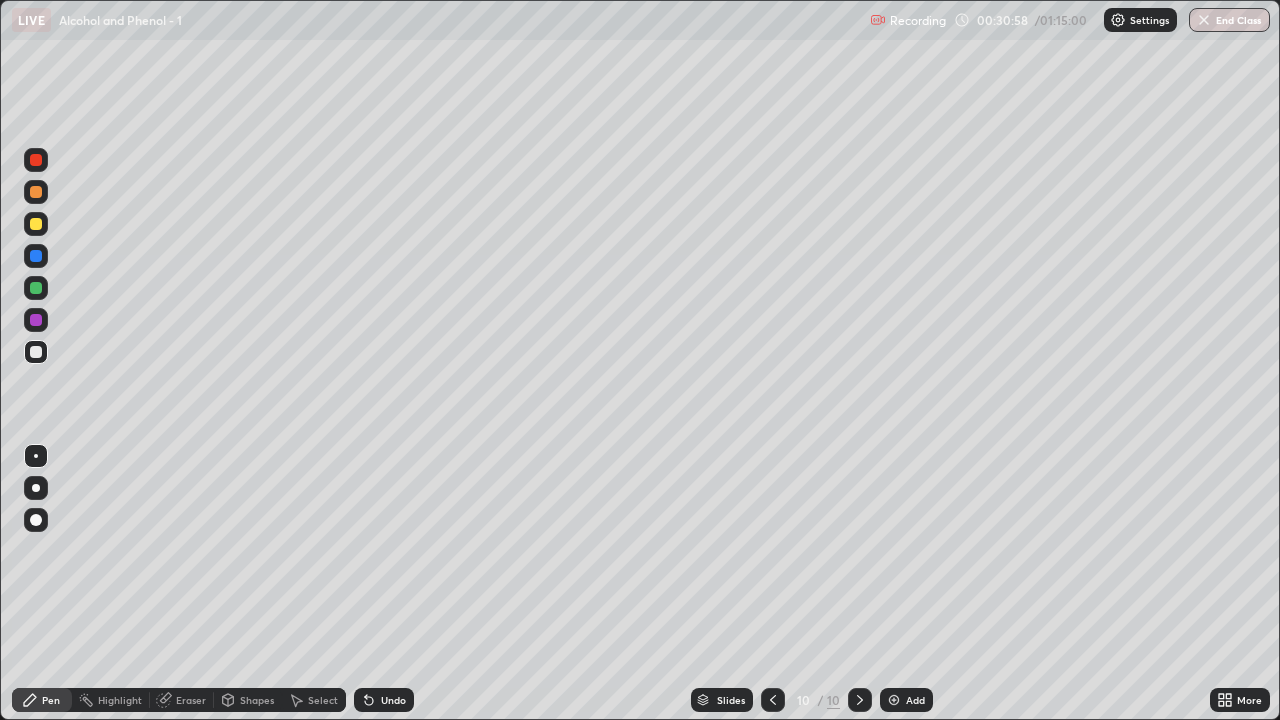 click on "Add" at bounding box center (915, 700) 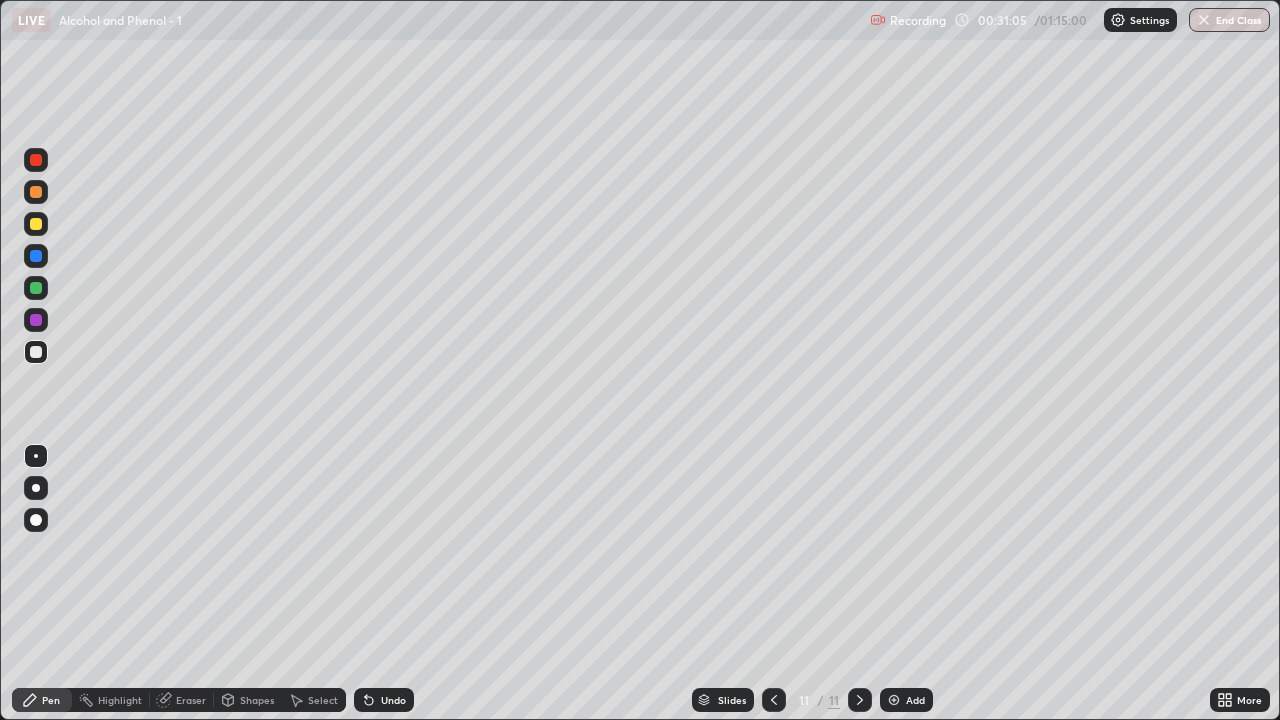 click on "Eraser" at bounding box center (191, 700) 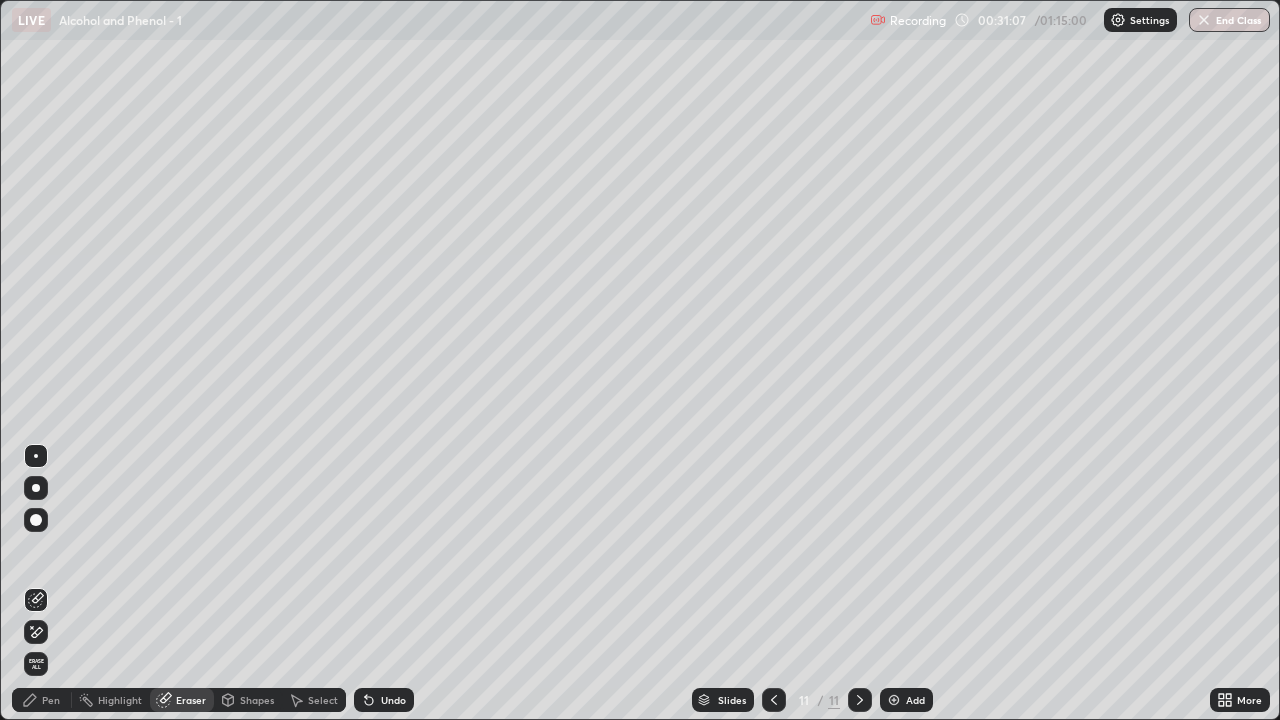 click on "Pen" at bounding box center [51, 700] 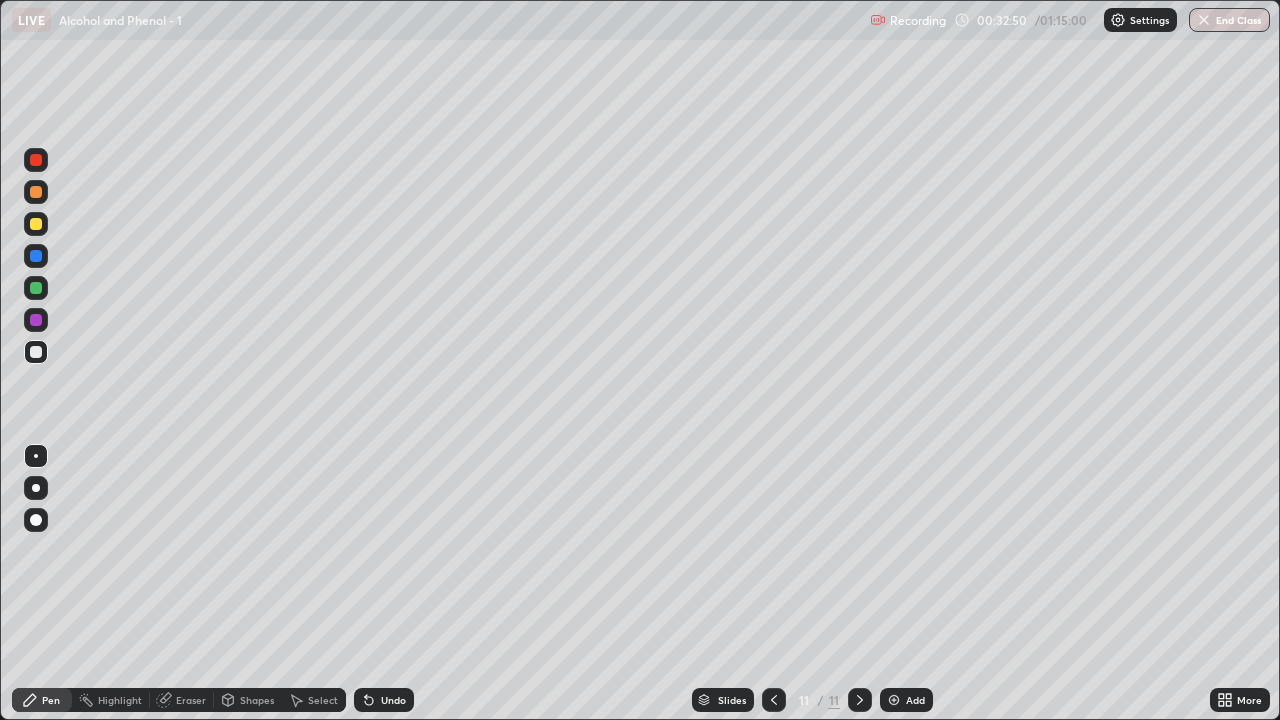 click on "Add" at bounding box center [915, 700] 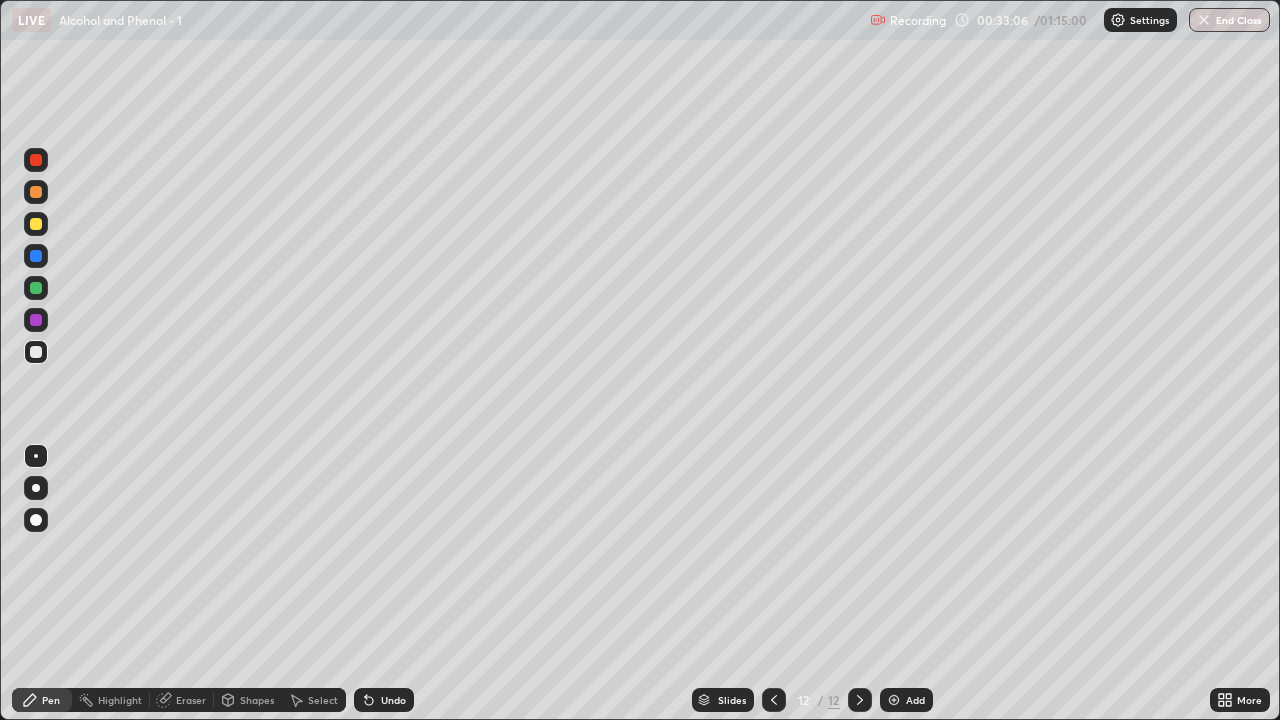 click on "Eraser" at bounding box center (191, 700) 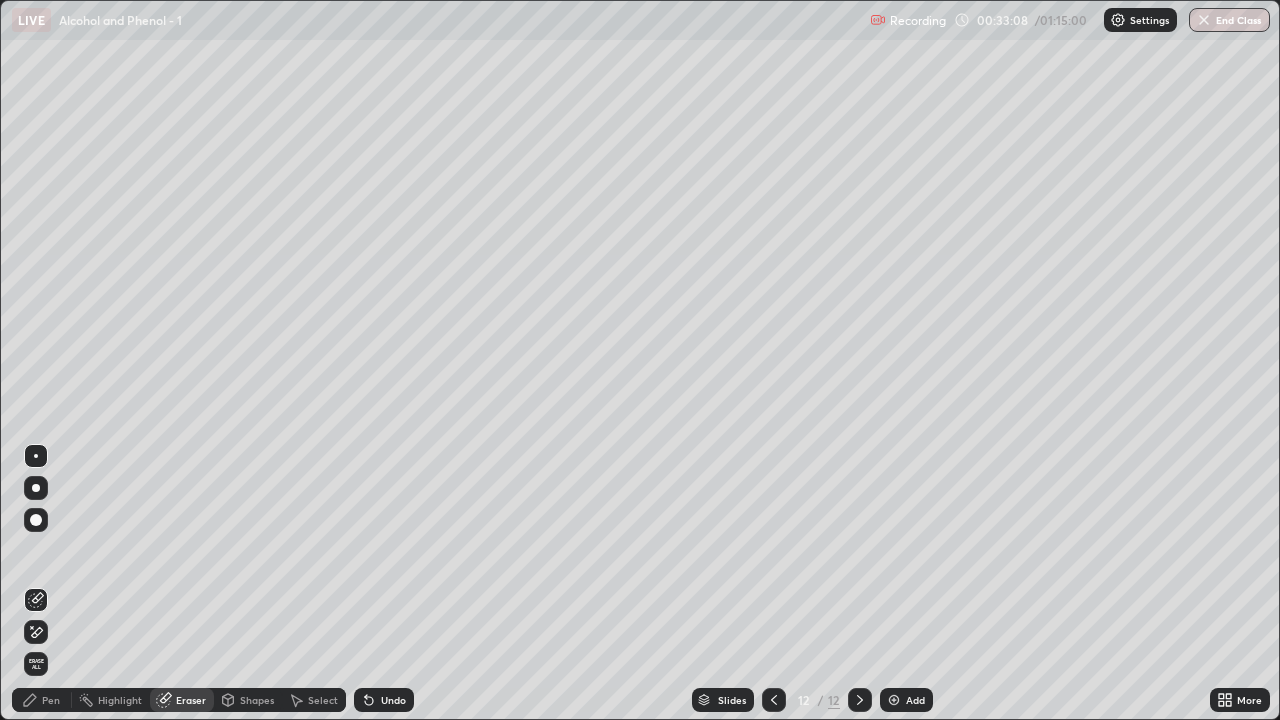 click on "Pen" at bounding box center (51, 700) 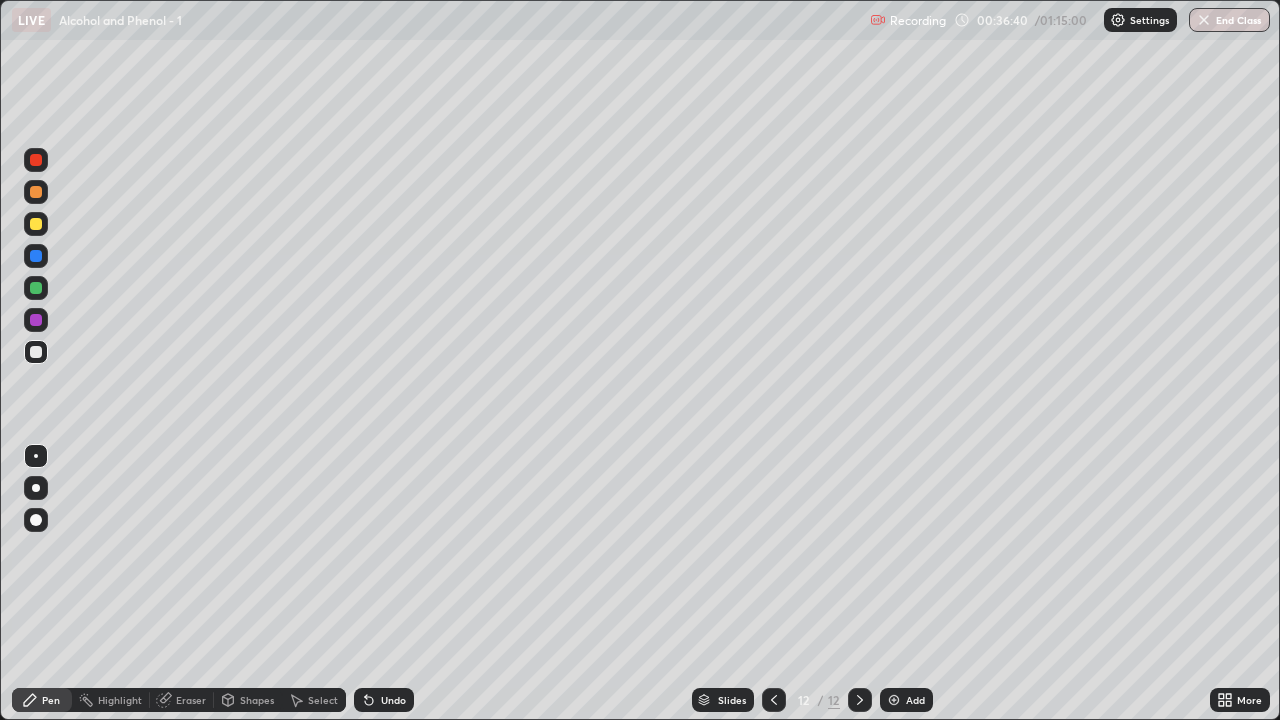 click on "Eraser" at bounding box center [191, 700] 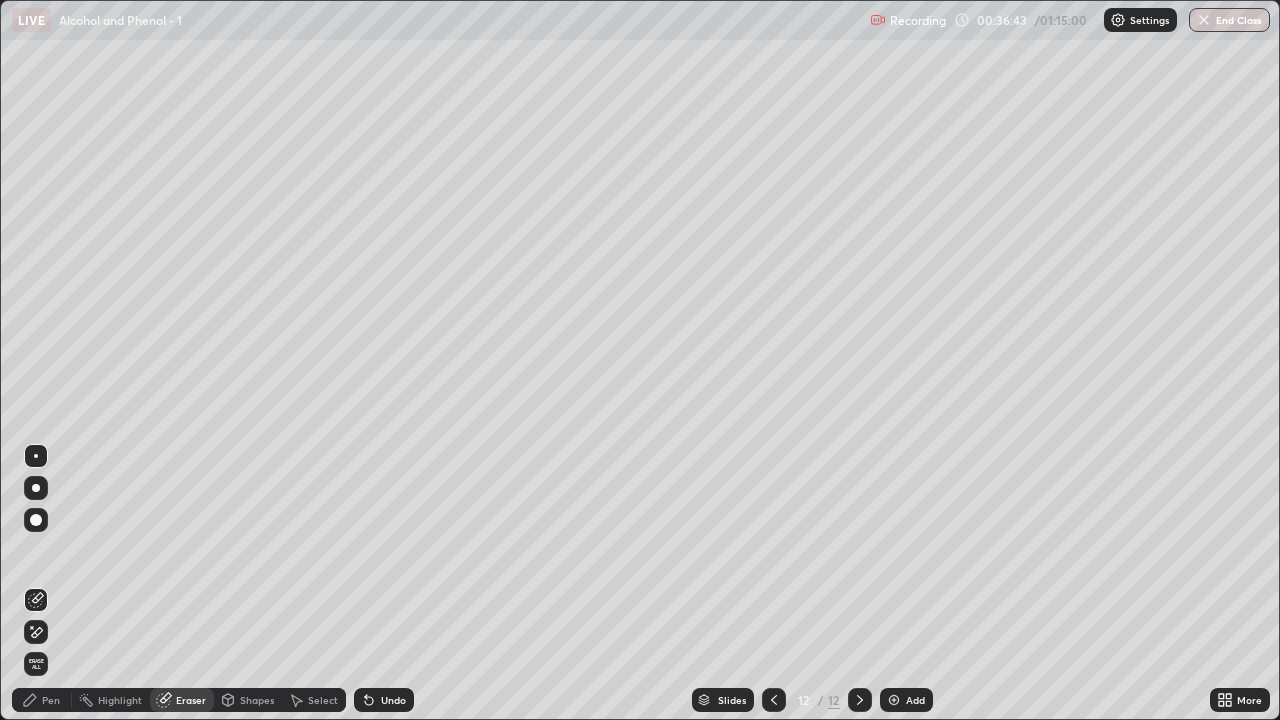 click on "Pen" at bounding box center (51, 700) 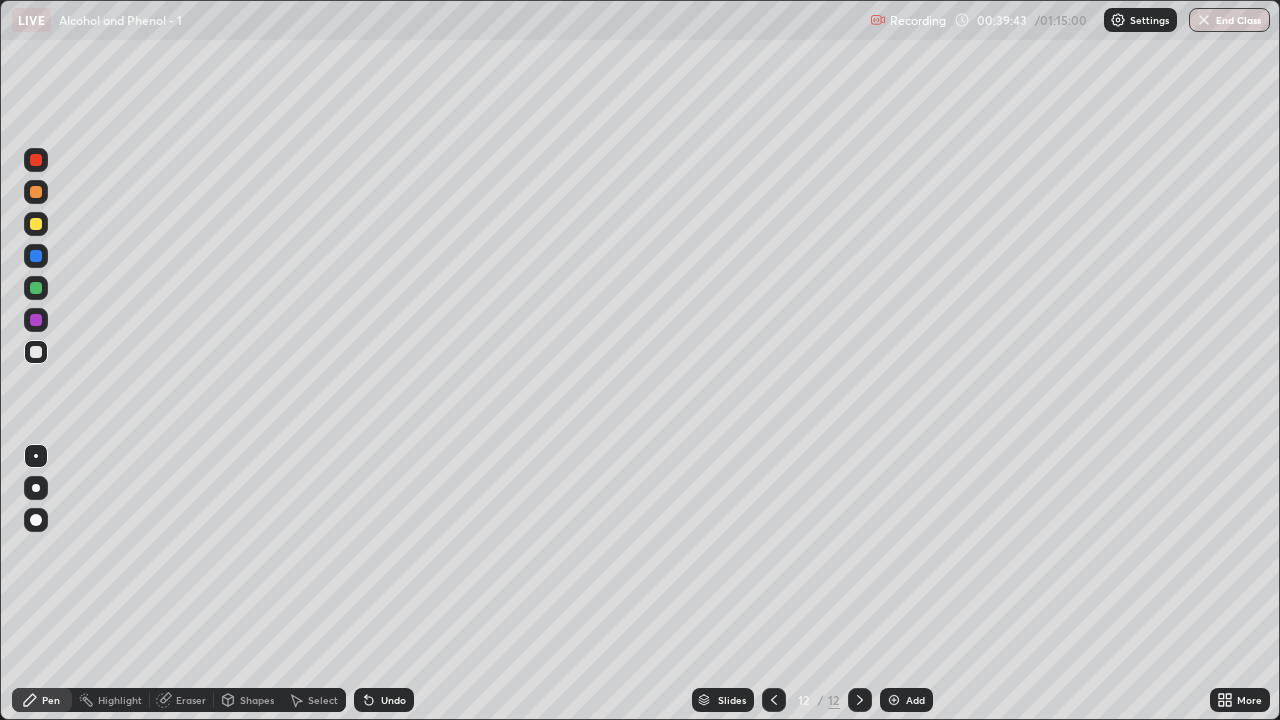 click on "Add" at bounding box center (915, 700) 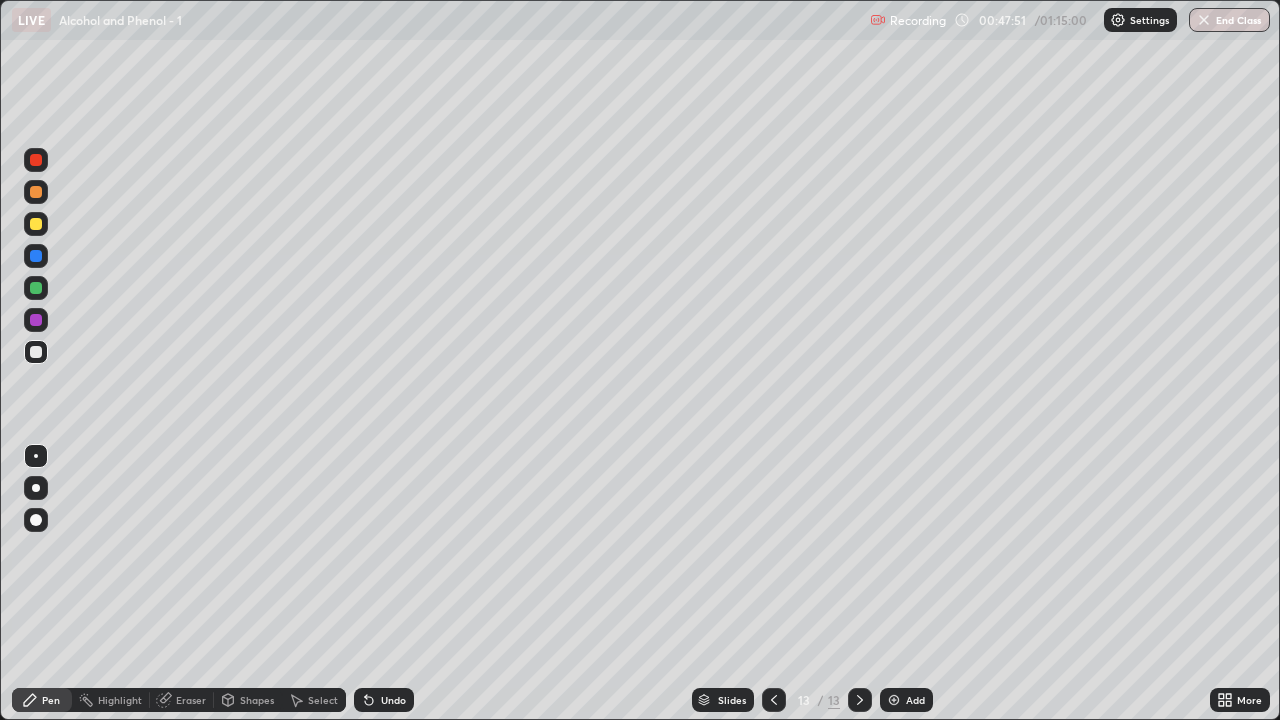 click on "Add" at bounding box center [906, 700] 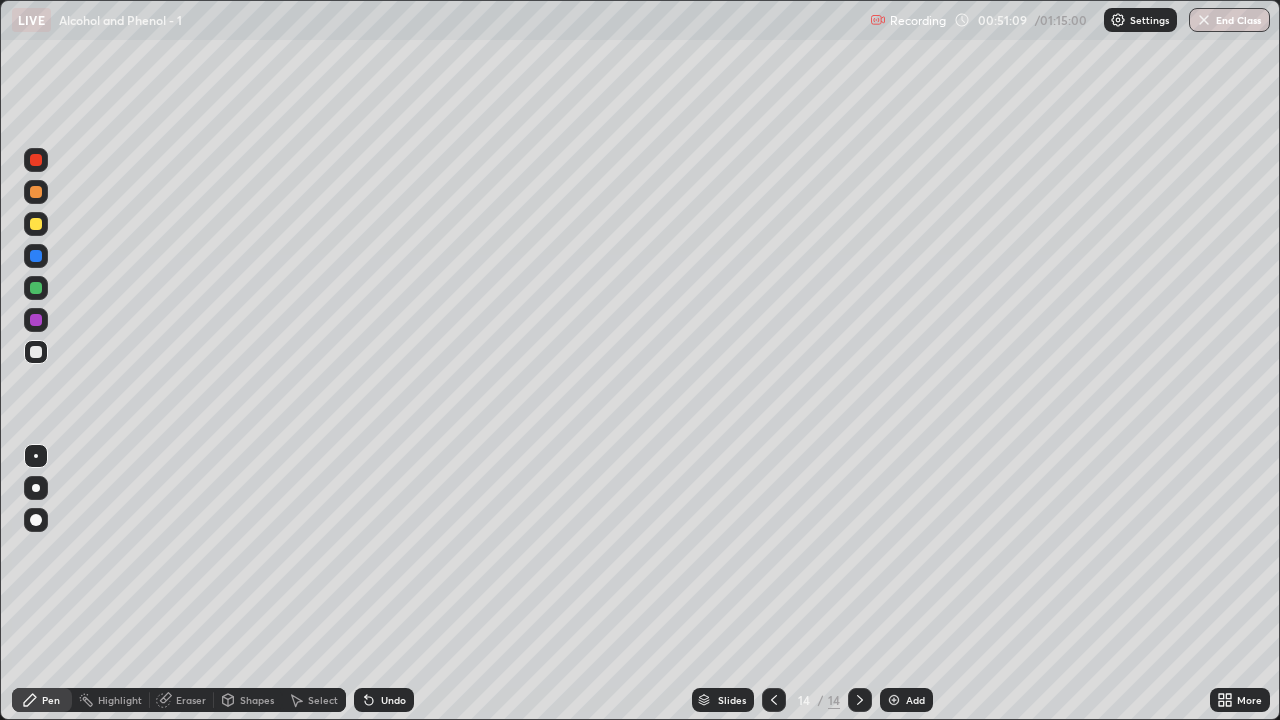 click on "Eraser" at bounding box center (191, 700) 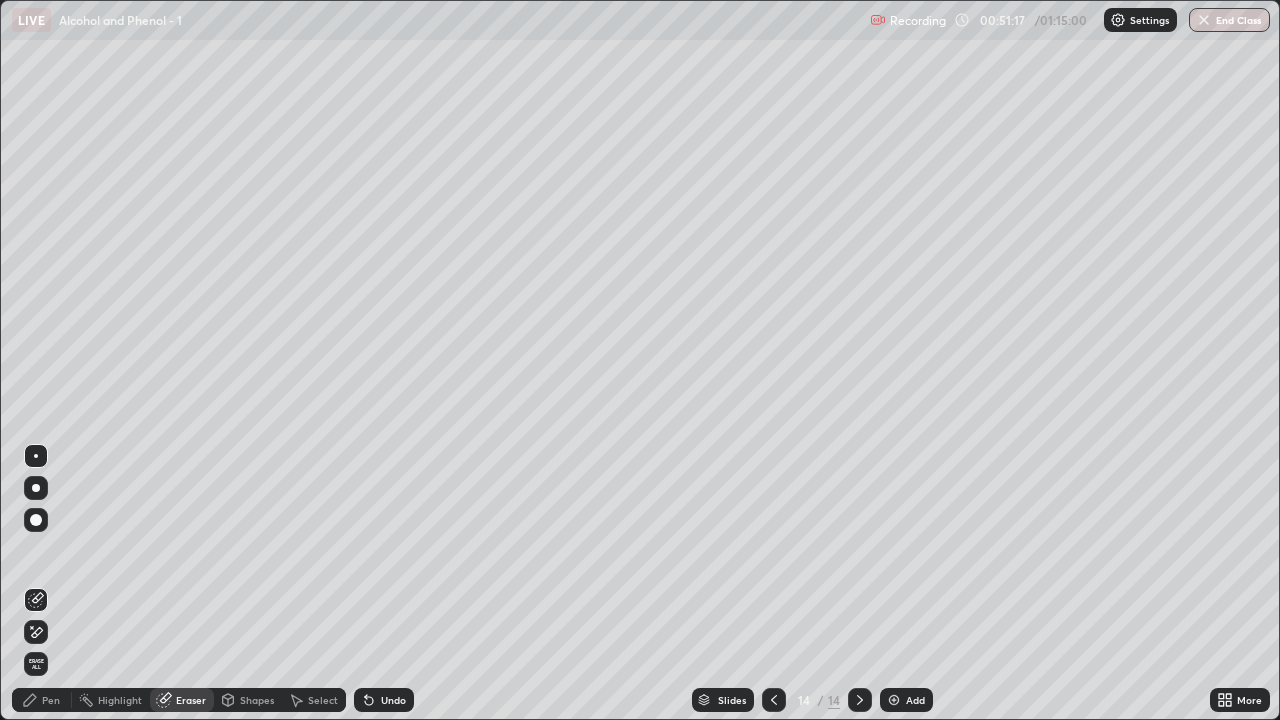 click on "Pen" at bounding box center [42, 700] 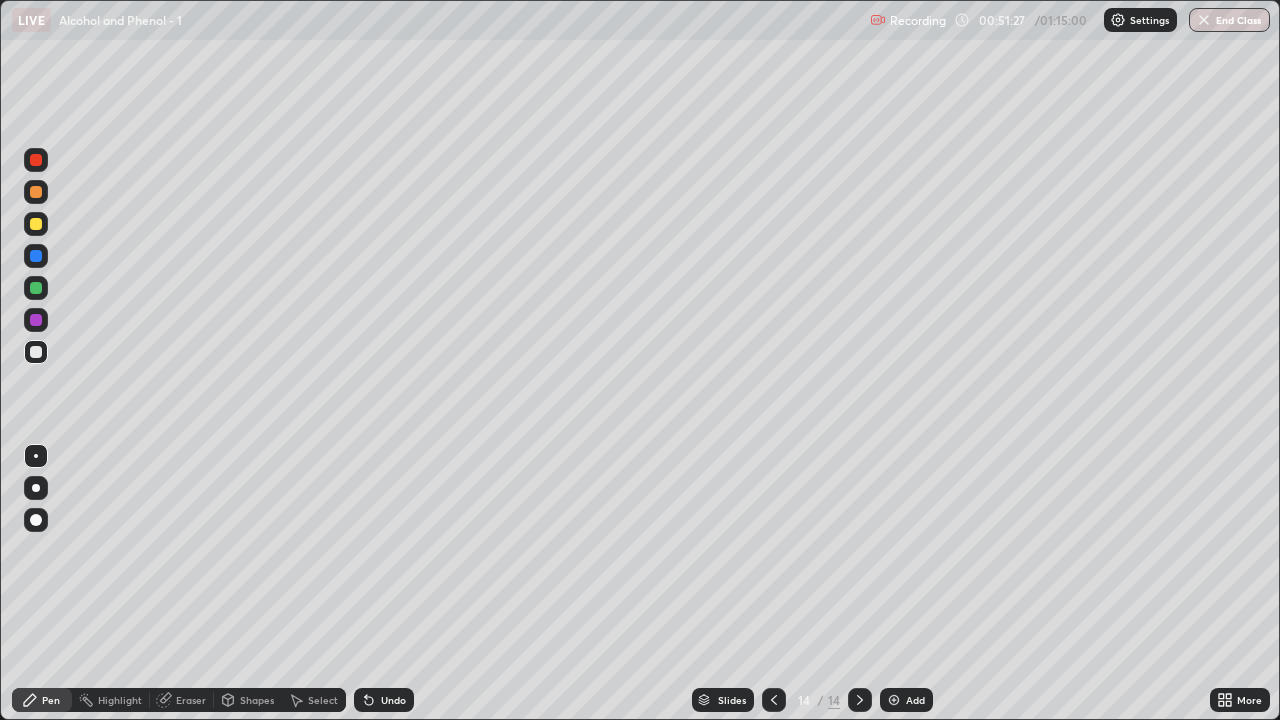 click on "Eraser" at bounding box center (191, 700) 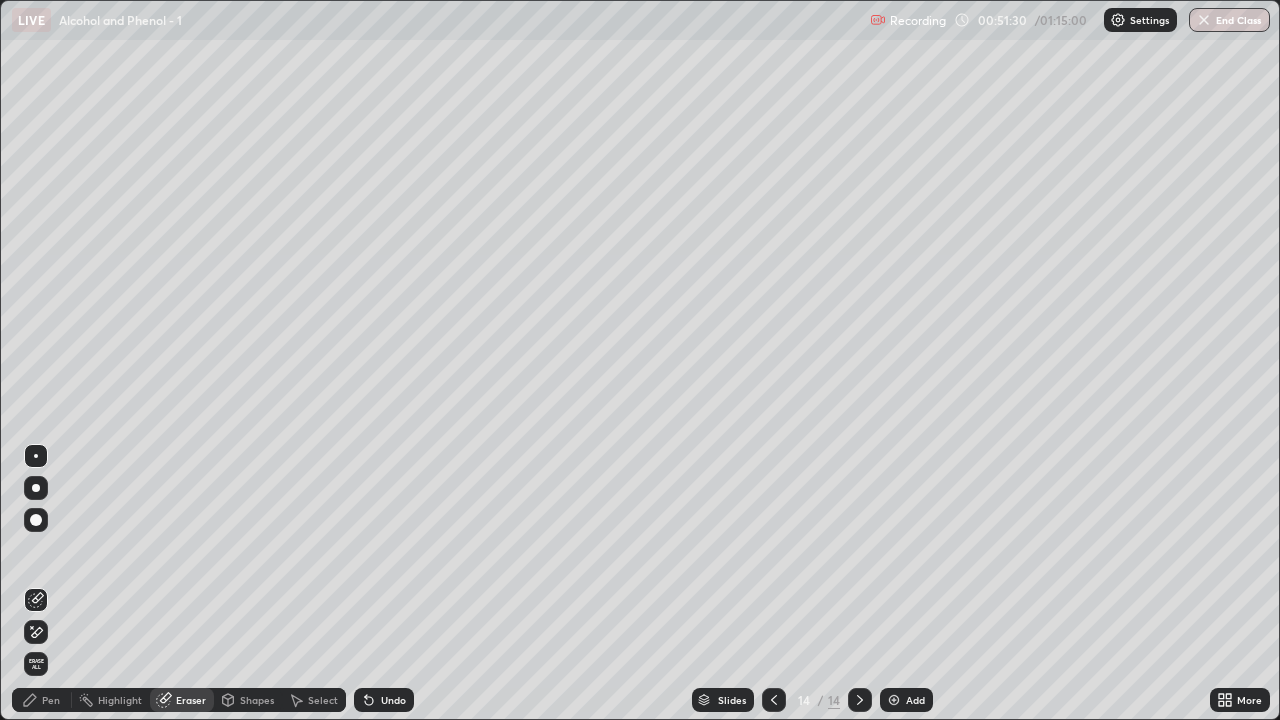 click on "Pen" at bounding box center [51, 700] 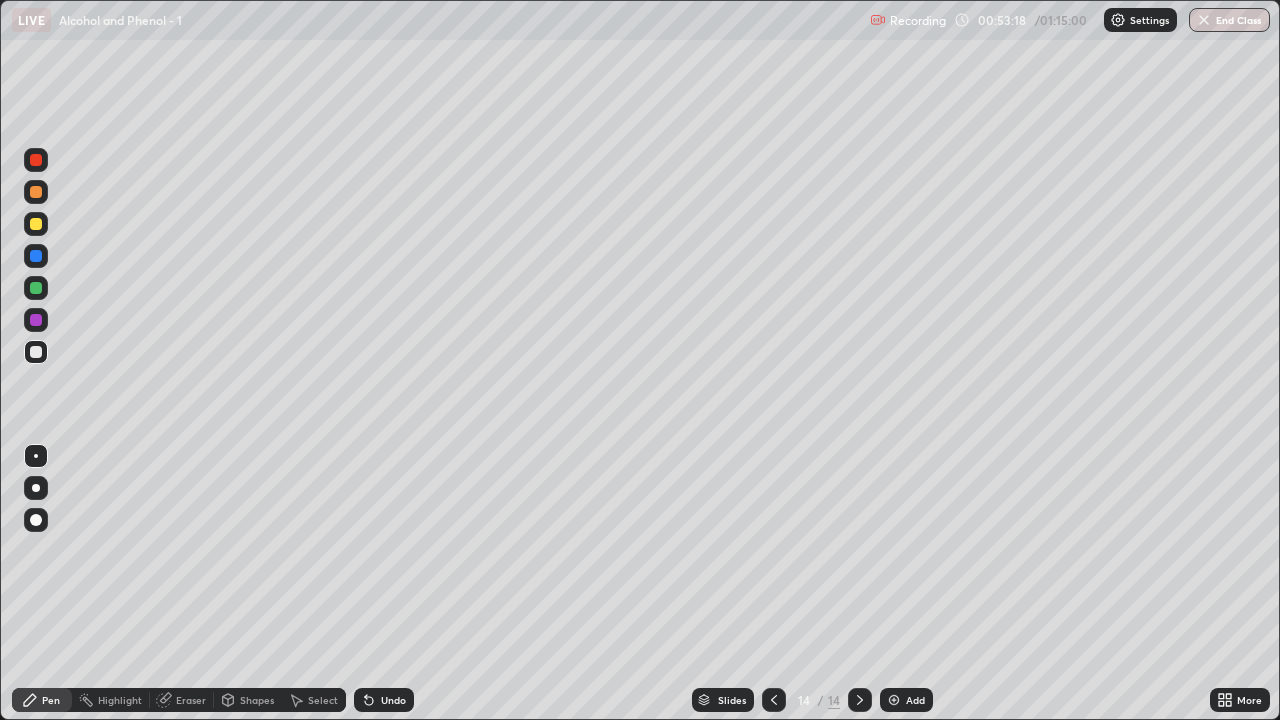 click on "Add" at bounding box center (915, 700) 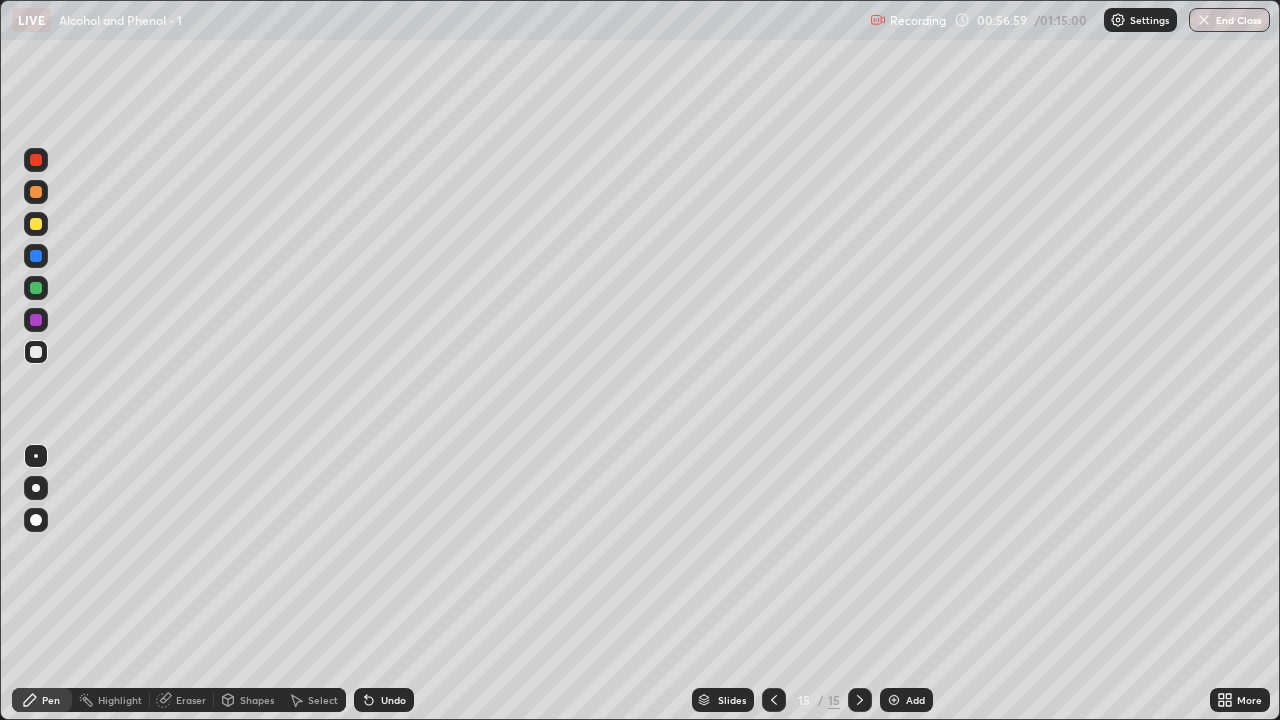 click on "Add" at bounding box center [915, 700] 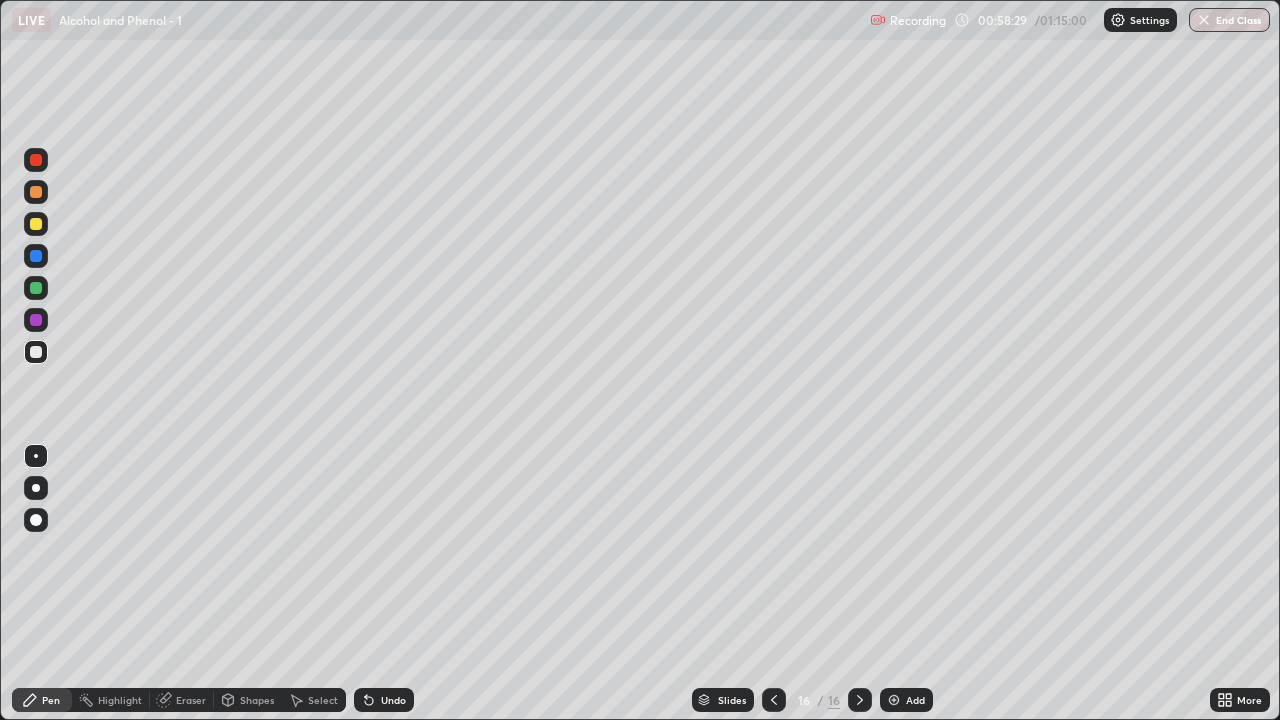 click on "Eraser" at bounding box center [191, 700] 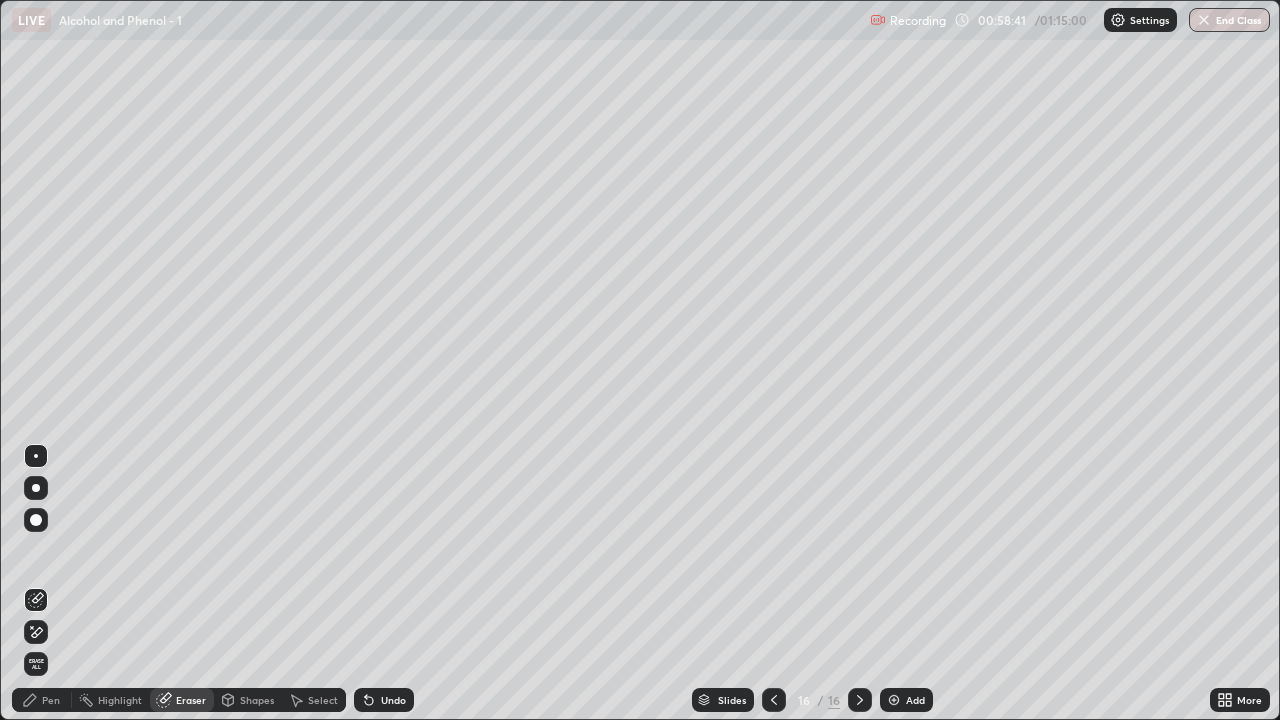 click on "Pen" at bounding box center [42, 700] 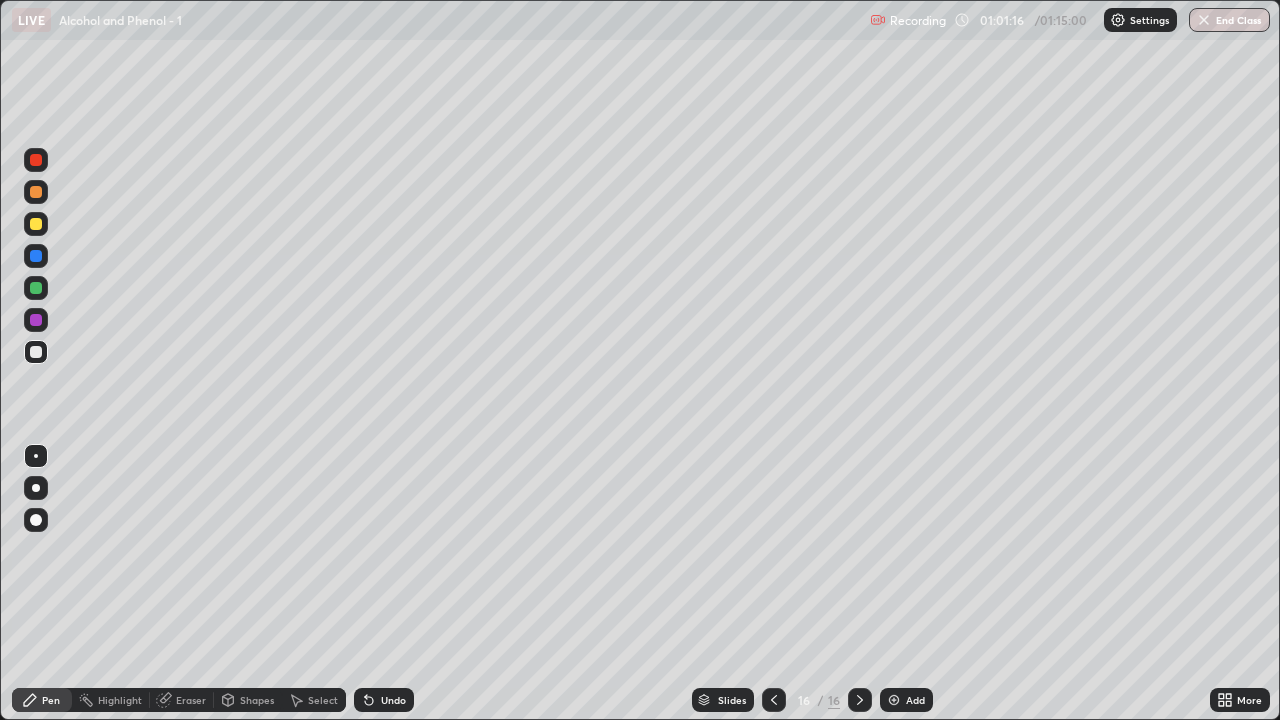 click on "Add" at bounding box center [915, 700] 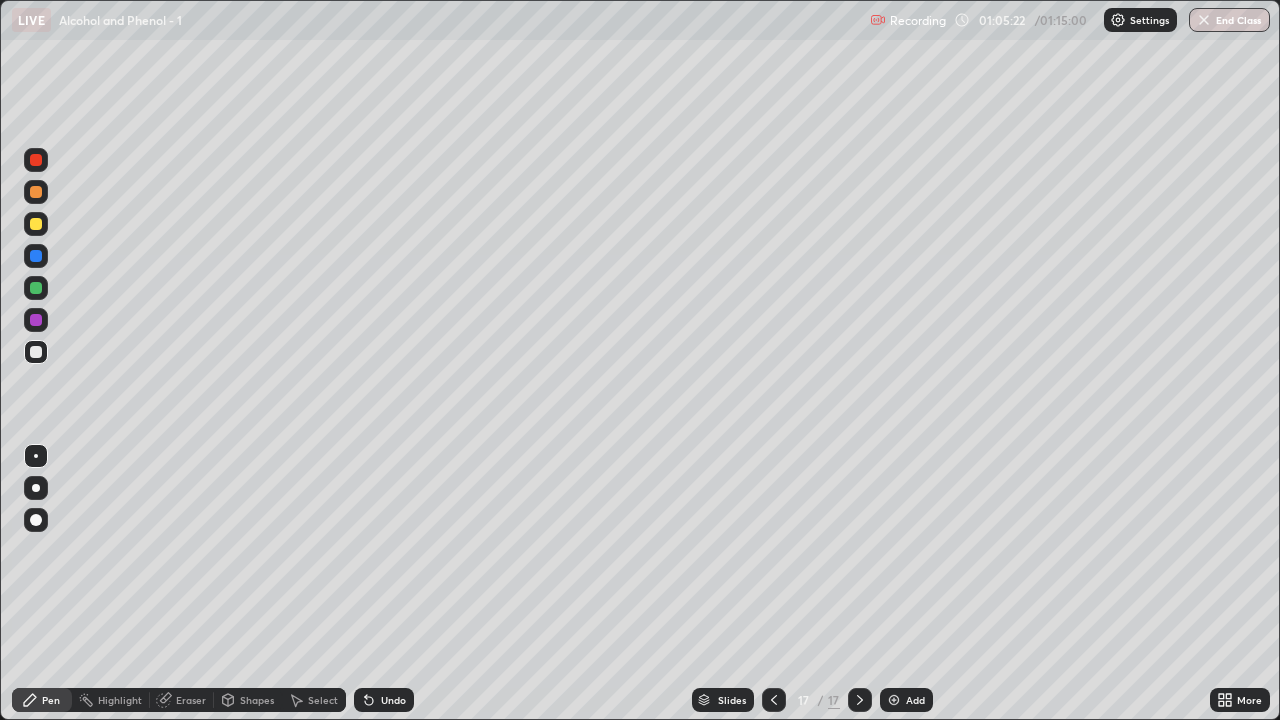click on "Add" at bounding box center (915, 700) 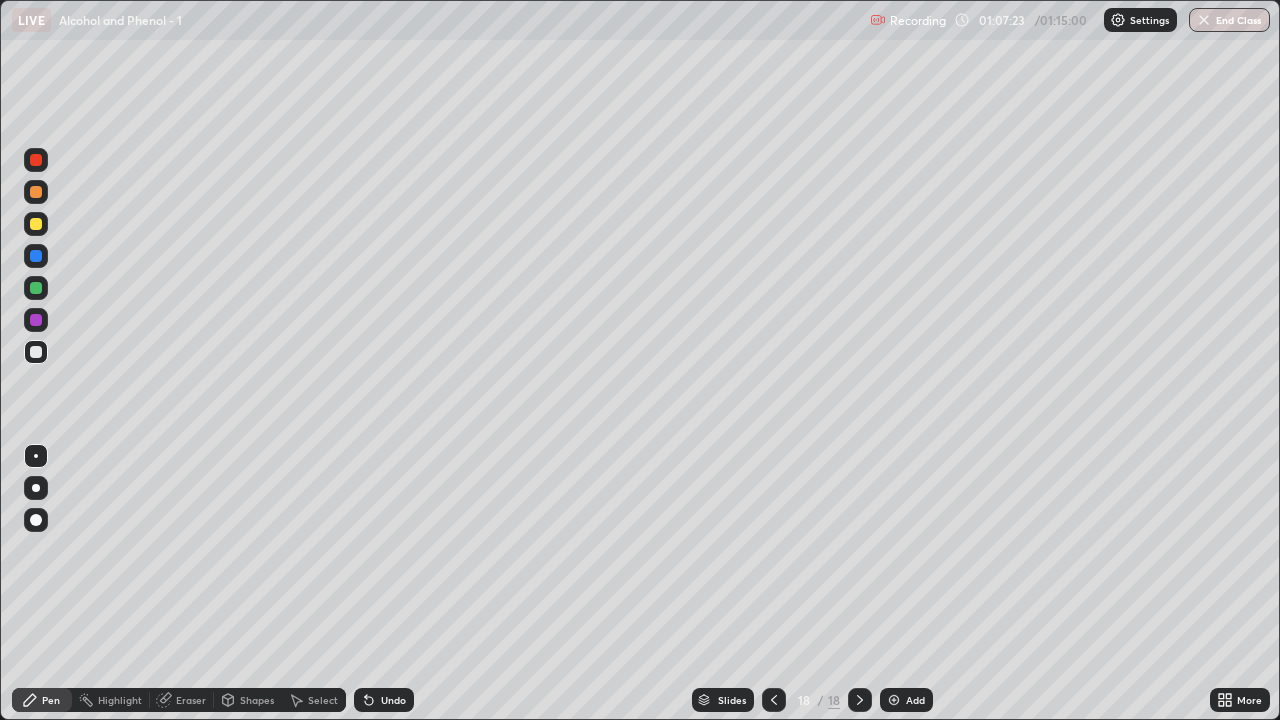 click on "Pen" at bounding box center (42, 700) 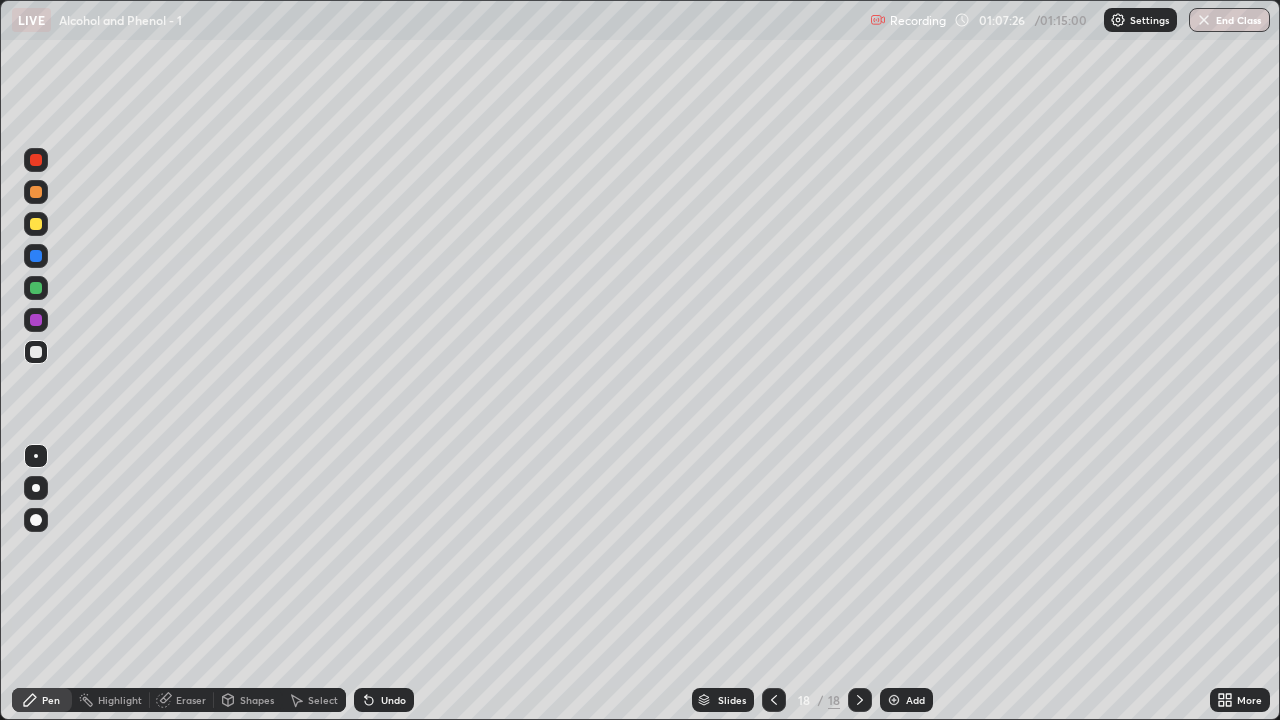 click on "Eraser" at bounding box center (191, 700) 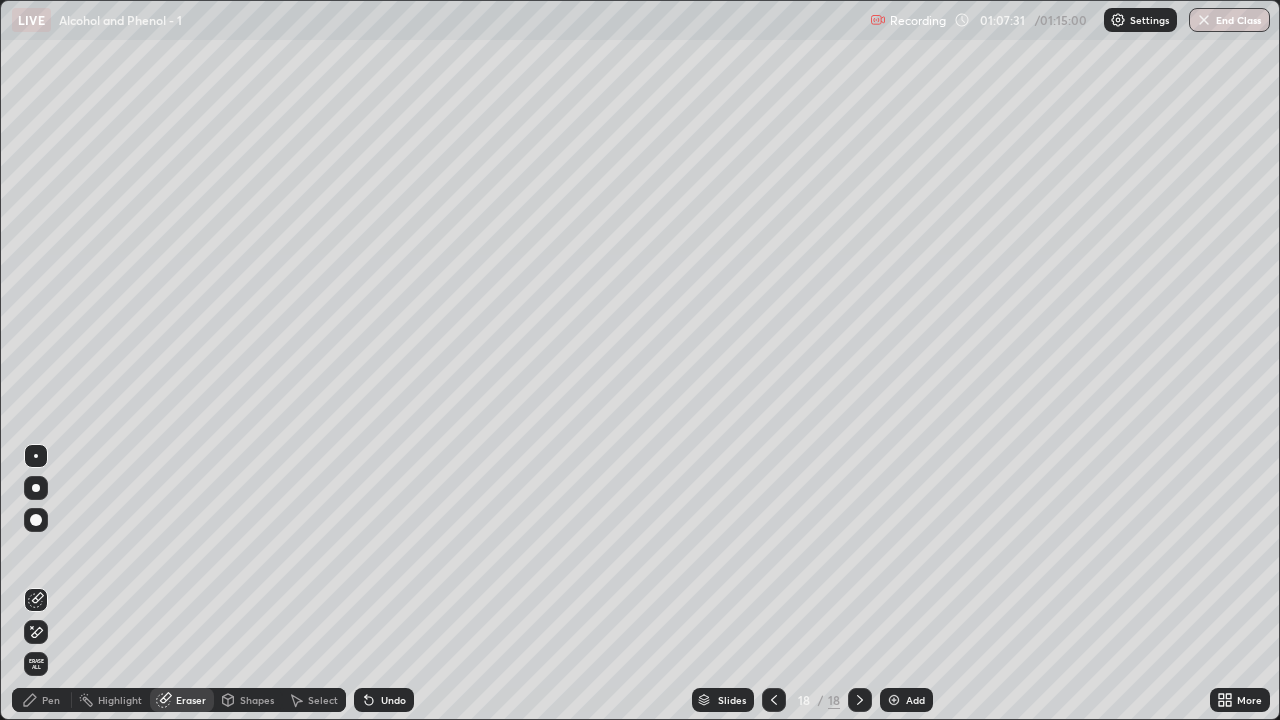 click on "Pen" at bounding box center (51, 700) 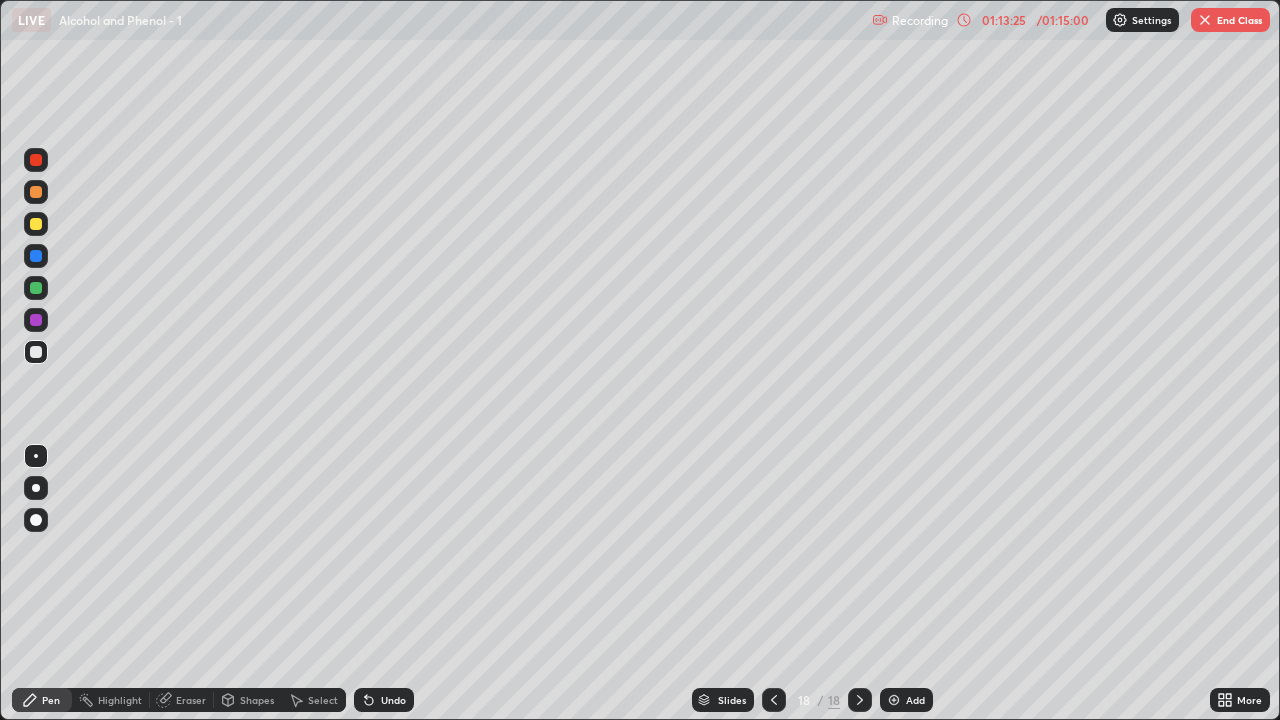 click on "End Class" at bounding box center [1230, 20] 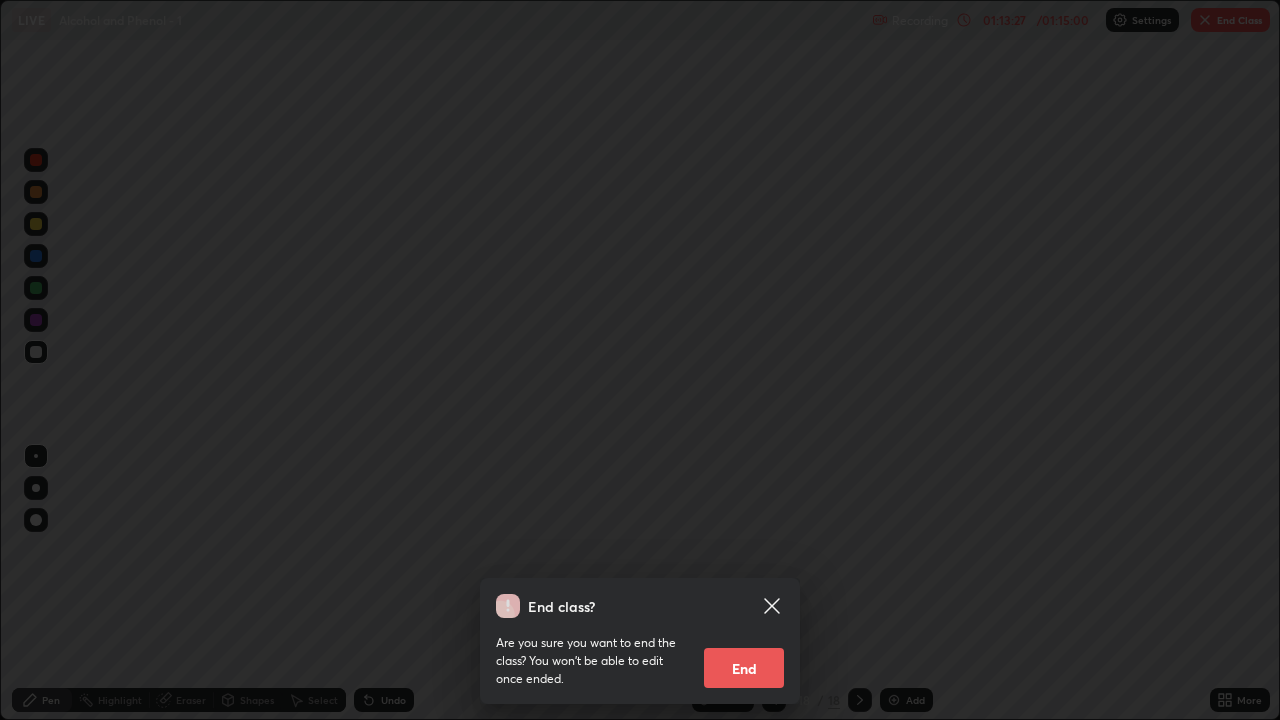 click on "End" at bounding box center [744, 668] 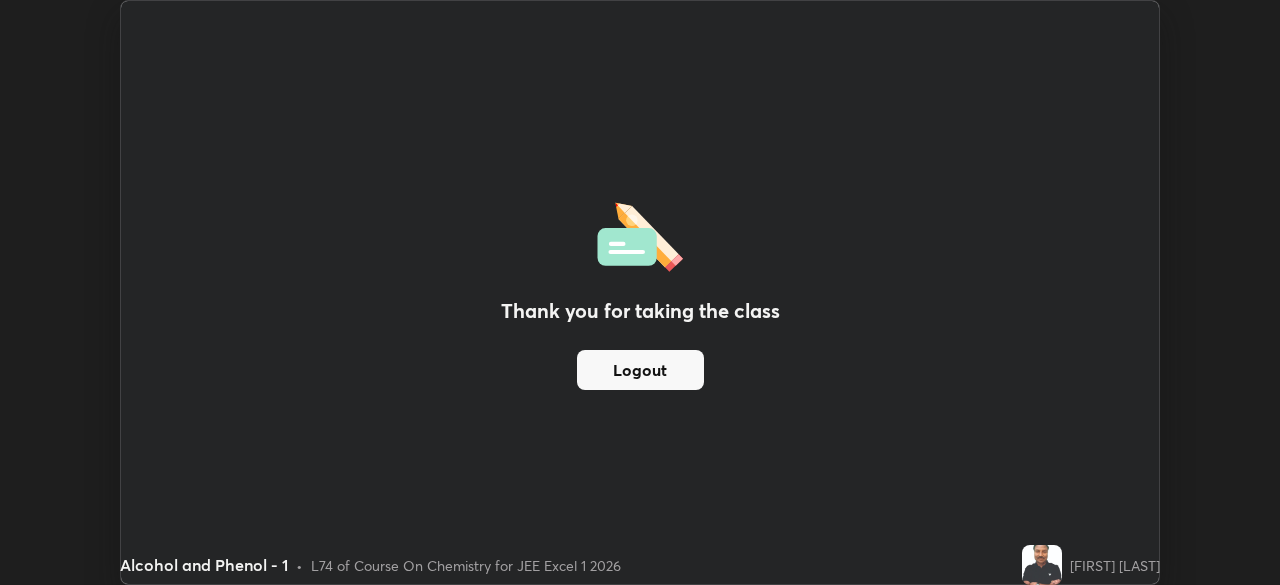 scroll, scrollTop: 585, scrollLeft: 1280, axis: both 